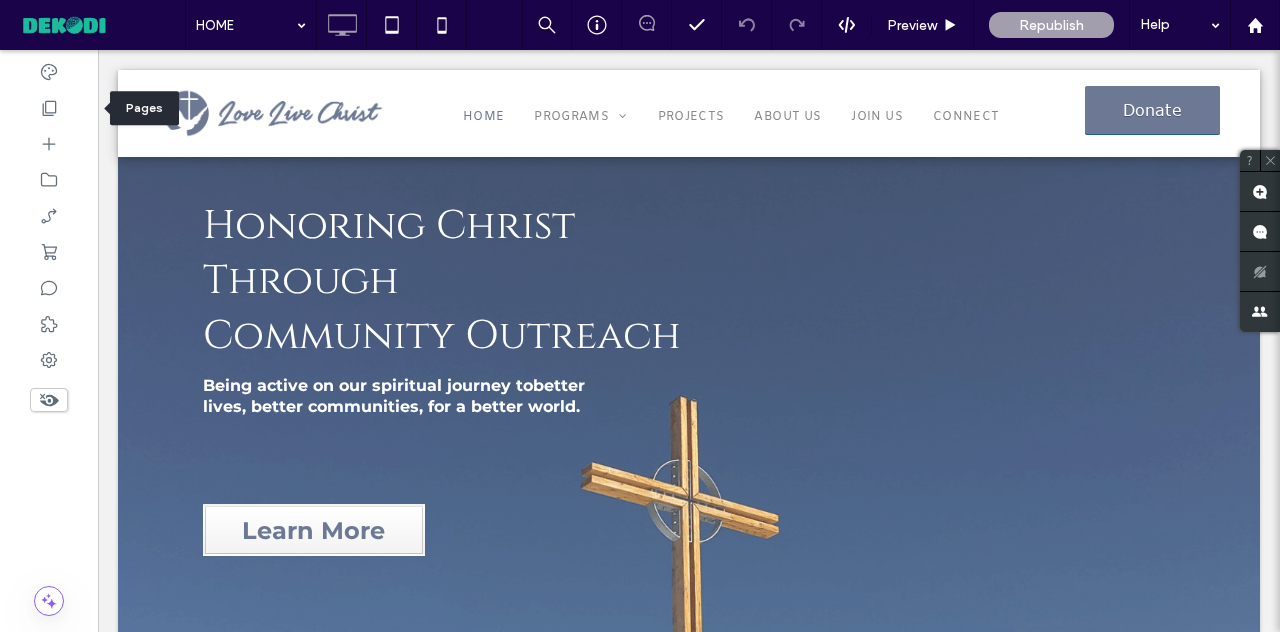 scroll, scrollTop: 0, scrollLeft: 0, axis: both 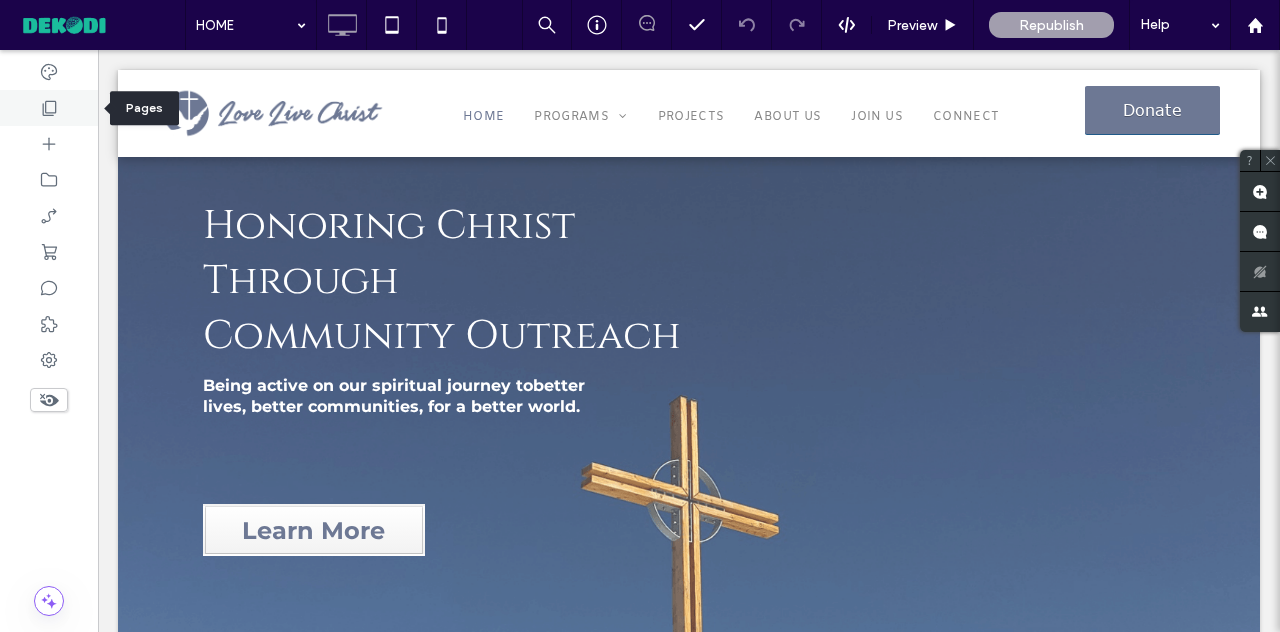 click 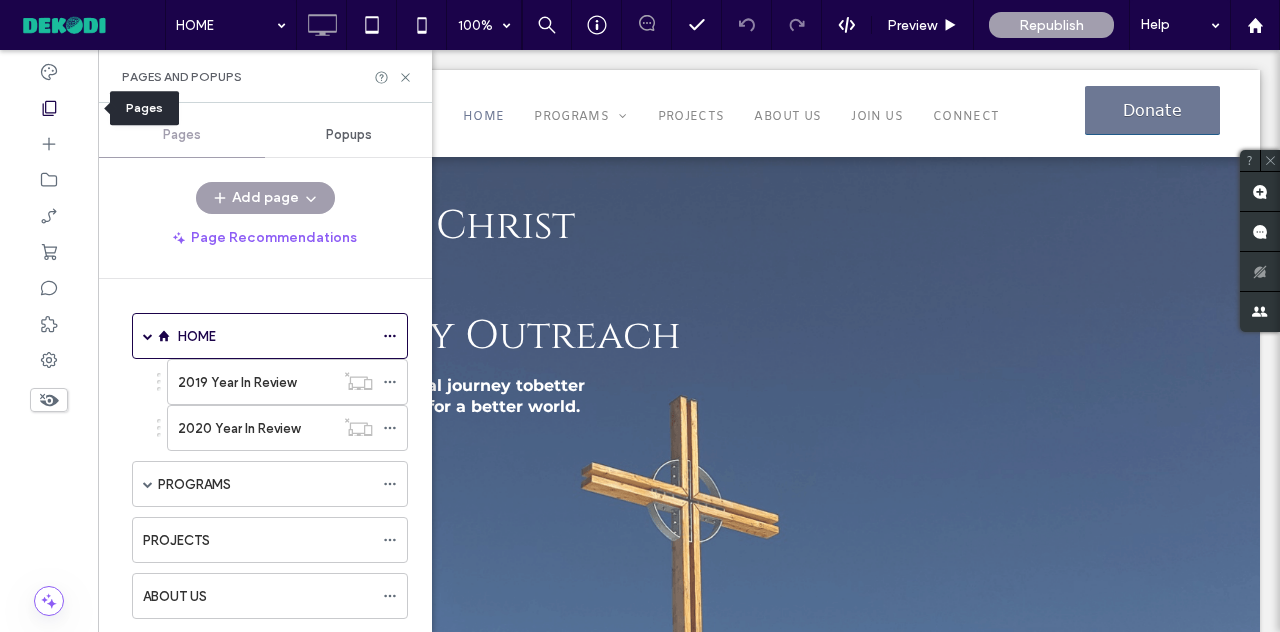 click 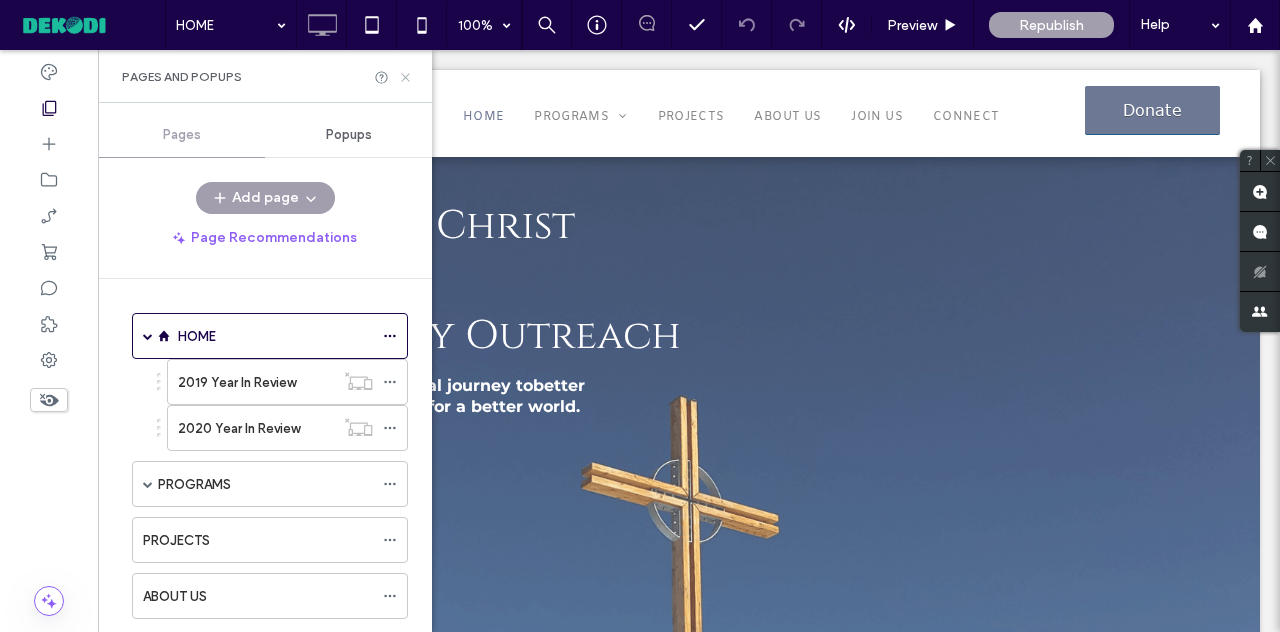 click 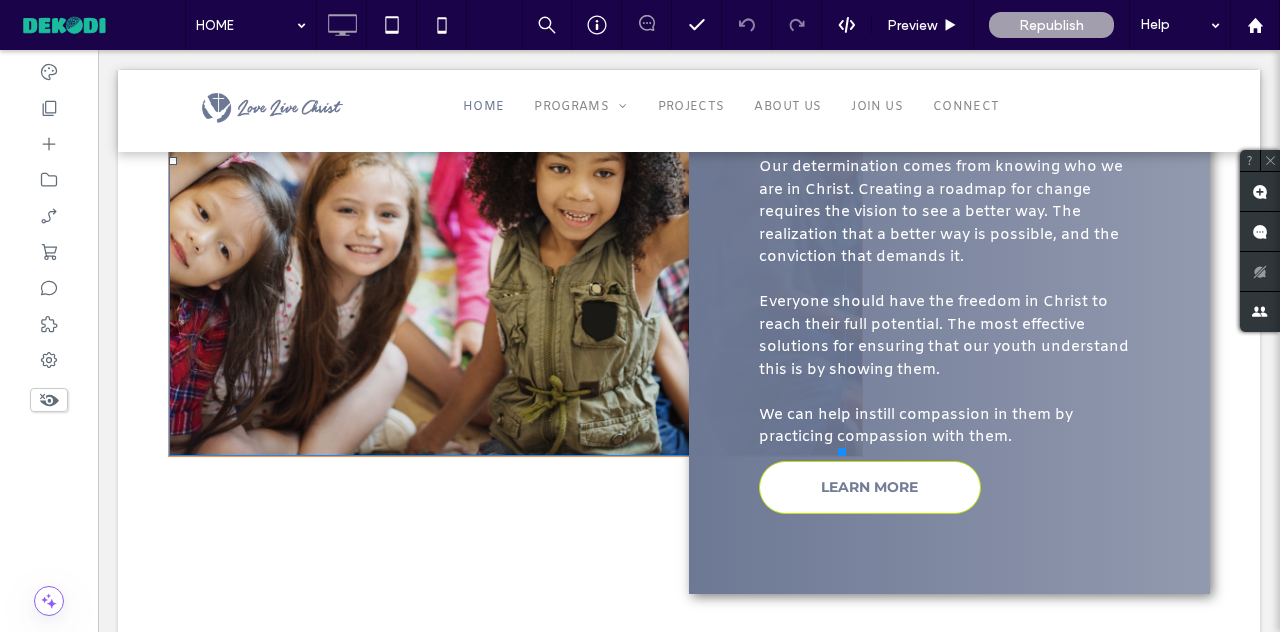 scroll, scrollTop: 3517, scrollLeft: 0, axis: vertical 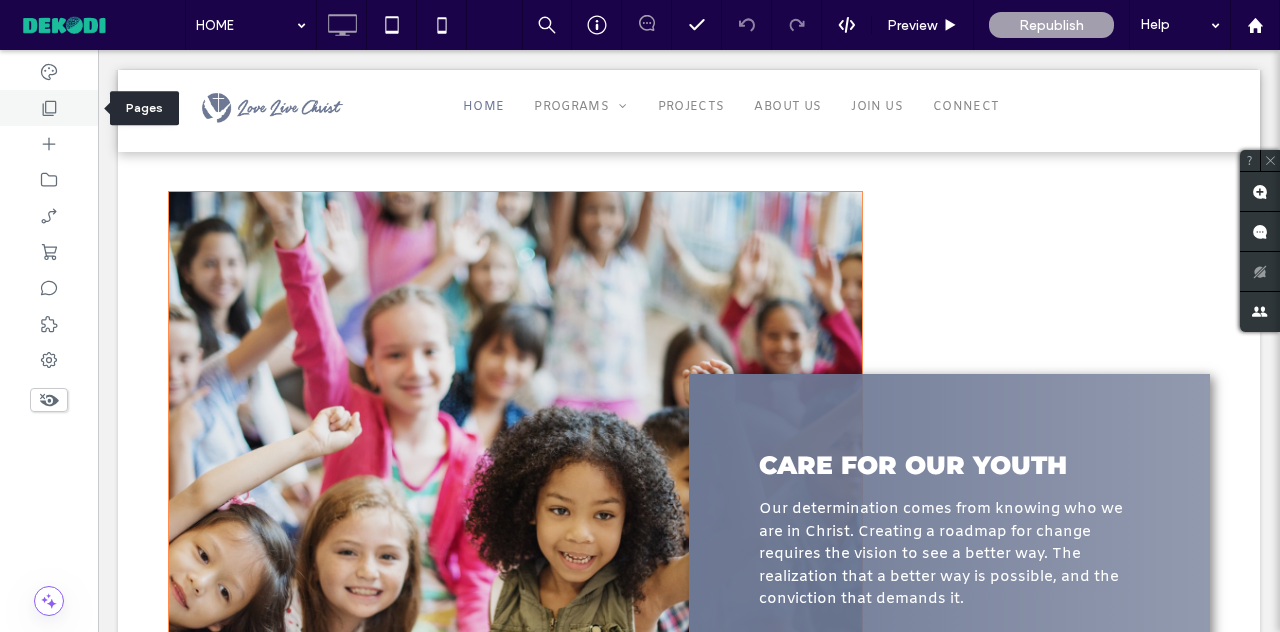 click at bounding box center (49, 108) 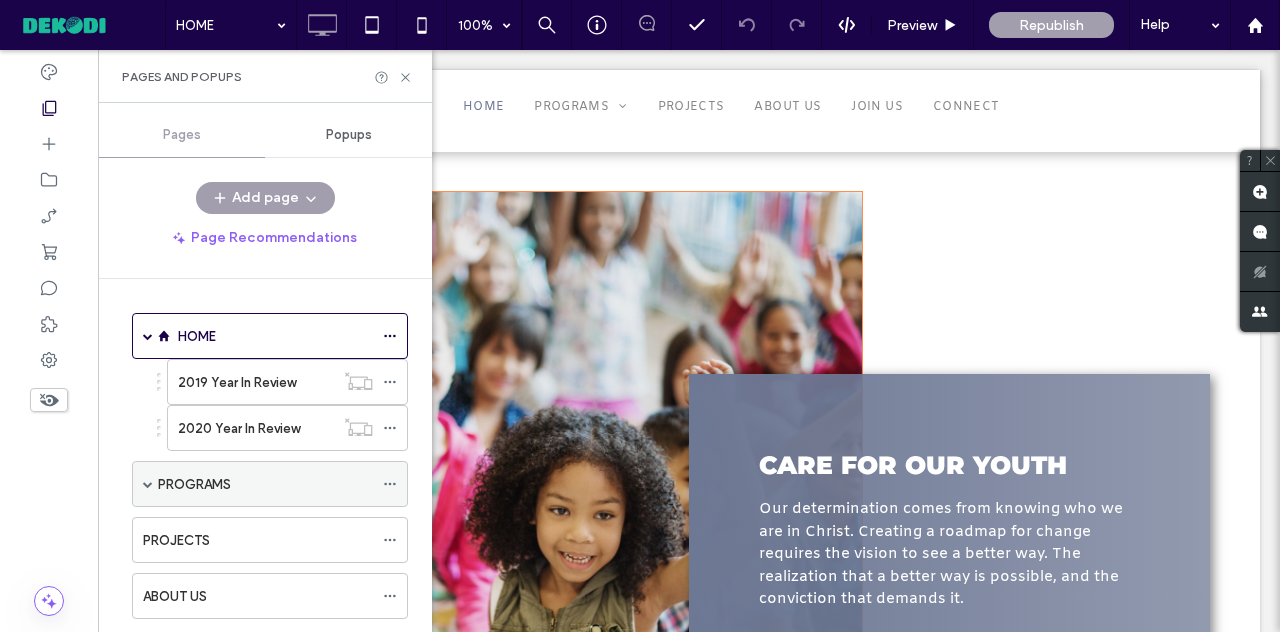 click on "PROGRAMS" at bounding box center (265, 484) 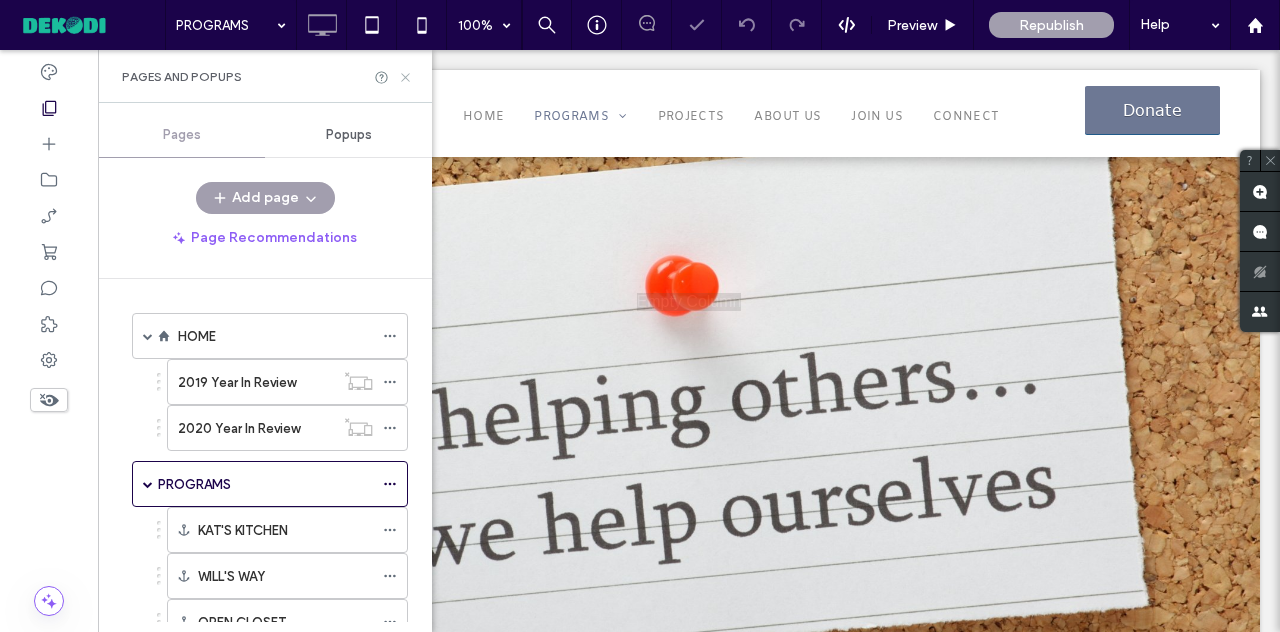 scroll, scrollTop: 0, scrollLeft: 0, axis: both 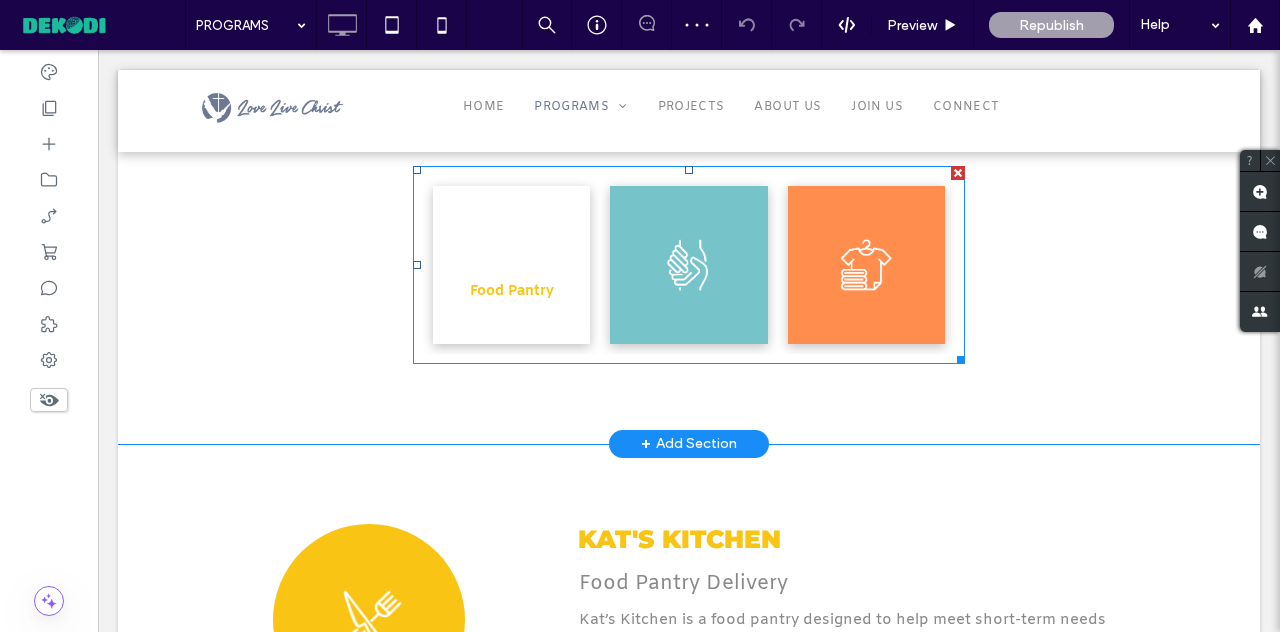 click at bounding box center (511, 265) 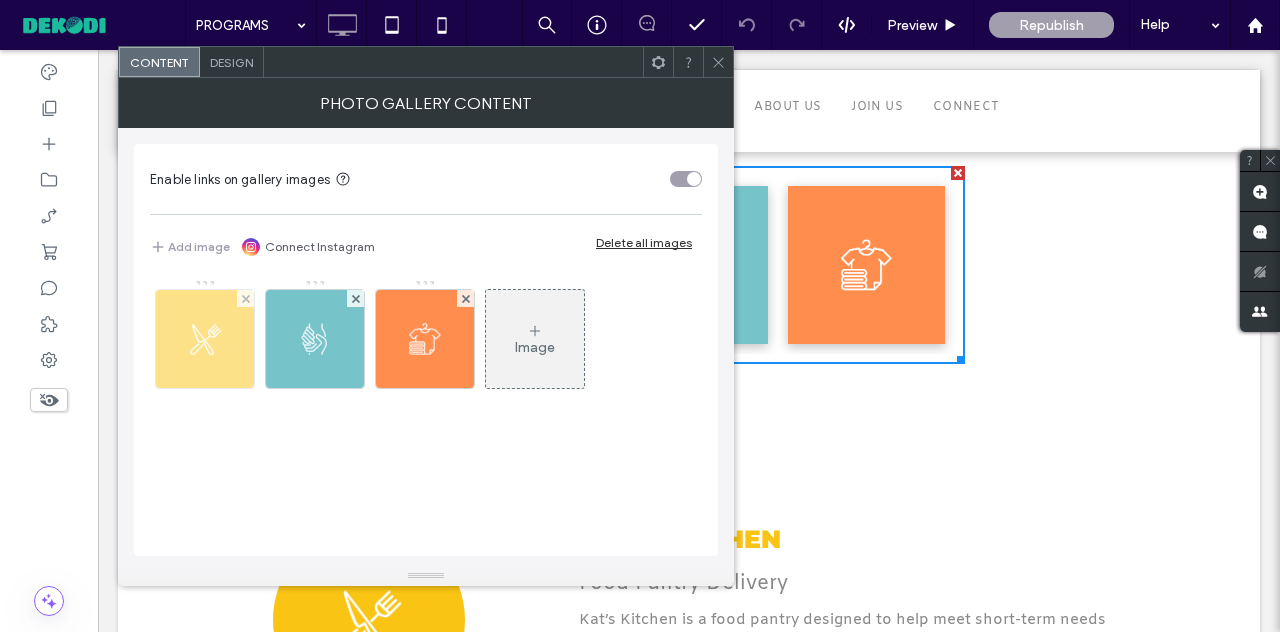 click at bounding box center [205, 339] 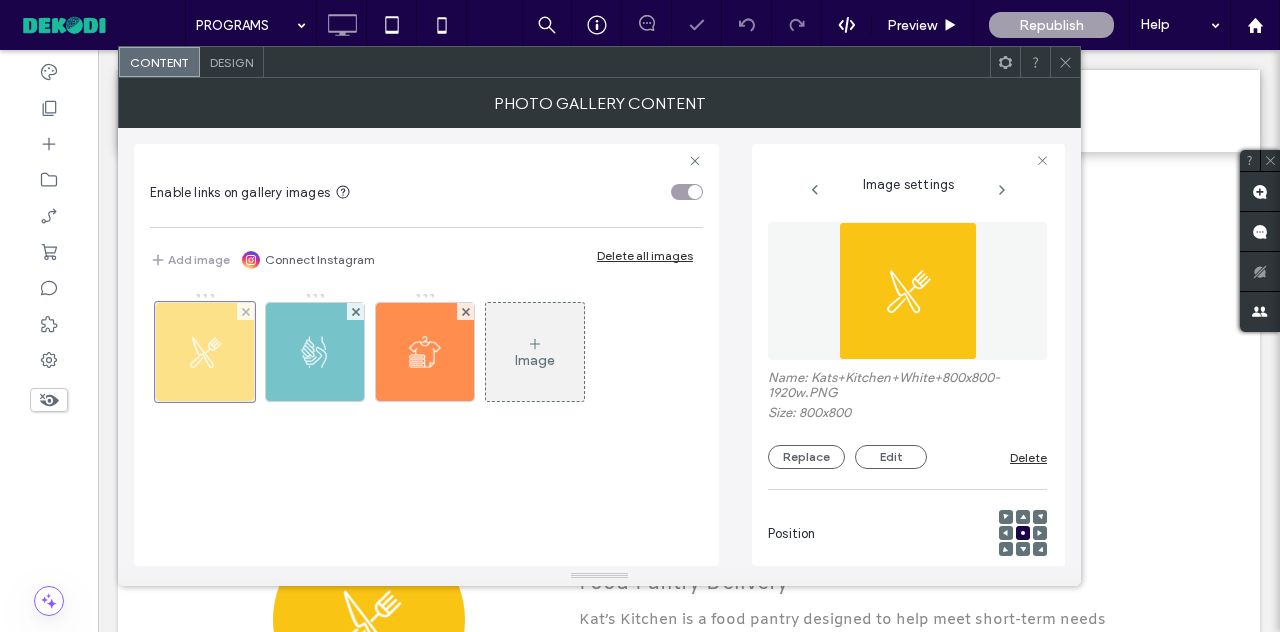 scroll, scrollTop: 0, scrollLeft: 0, axis: both 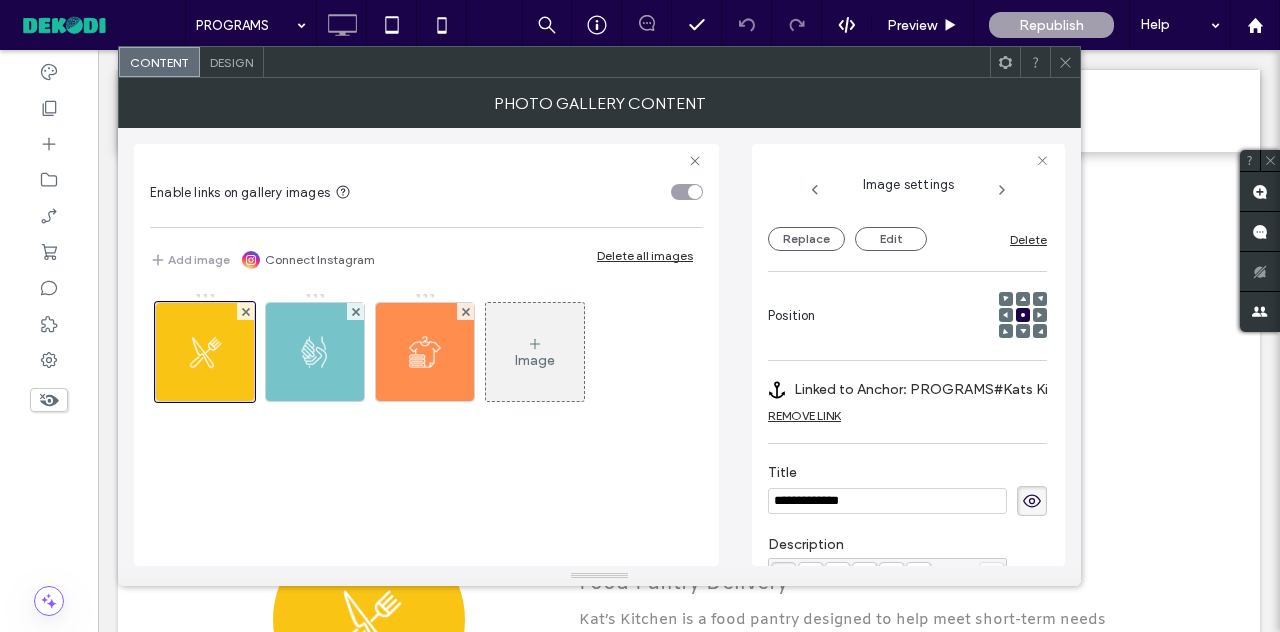 click on "Linked to Anchor: PROGRAMS#Kats Kitchen" at bounding box center (933, 389) 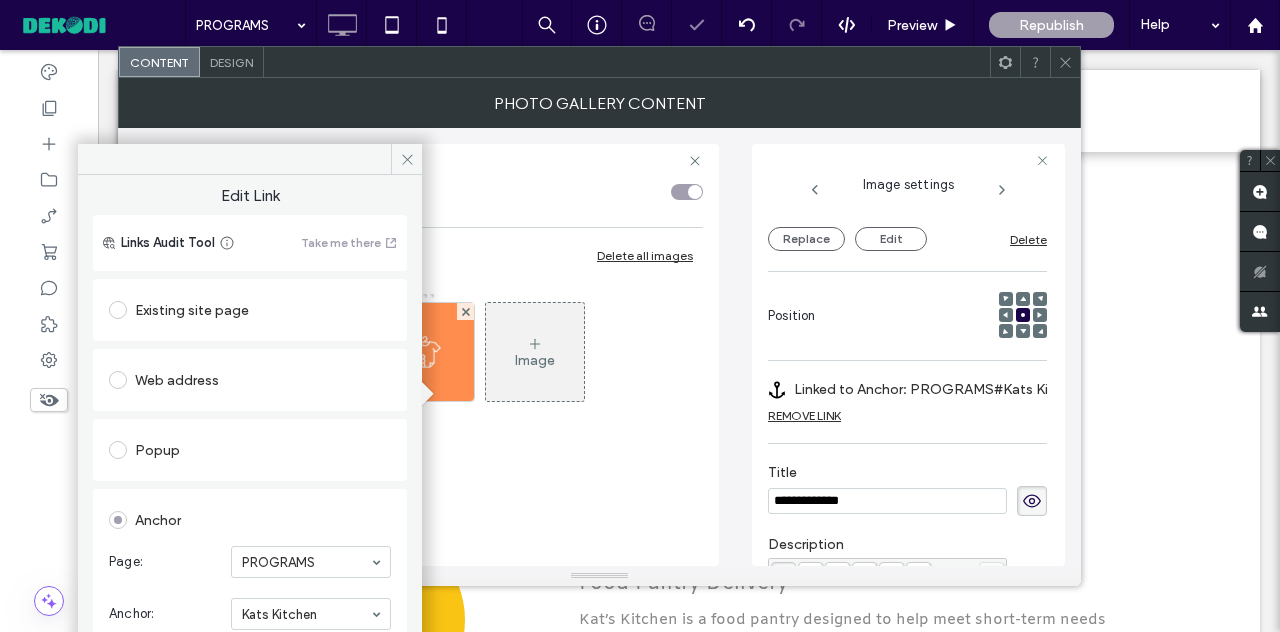 click 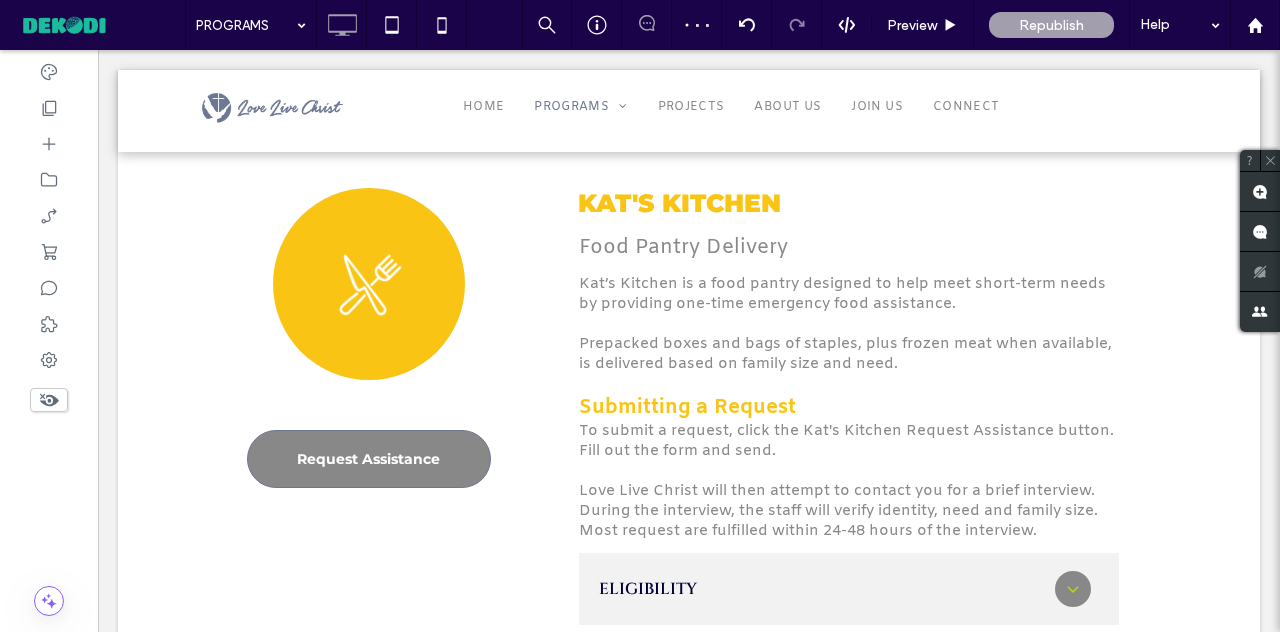 scroll, scrollTop: 1090, scrollLeft: 0, axis: vertical 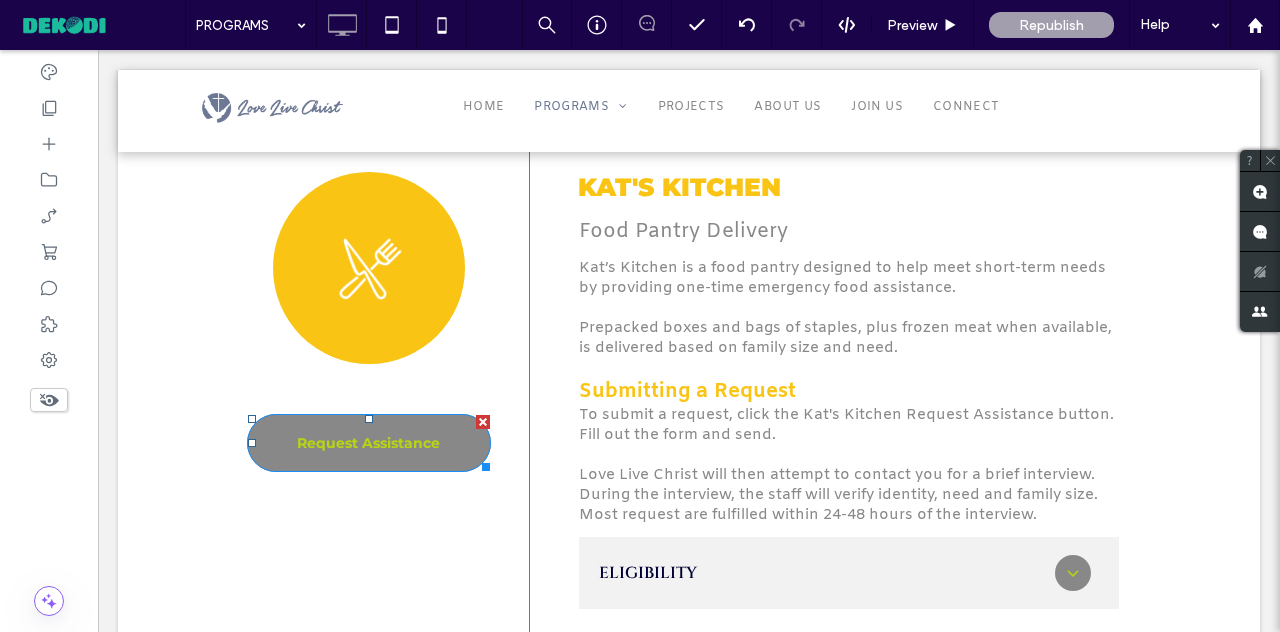 click on "Request Assistance" at bounding box center [368, 443] 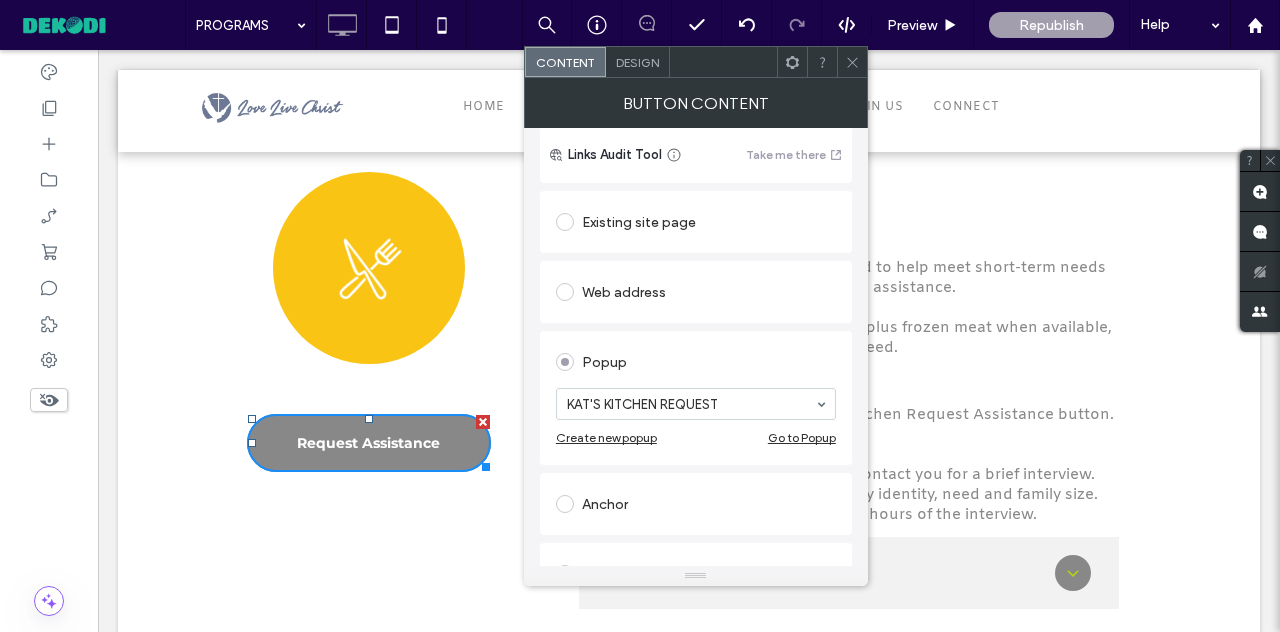 scroll, scrollTop: 145, scrollLeft: 0, axis: vertical 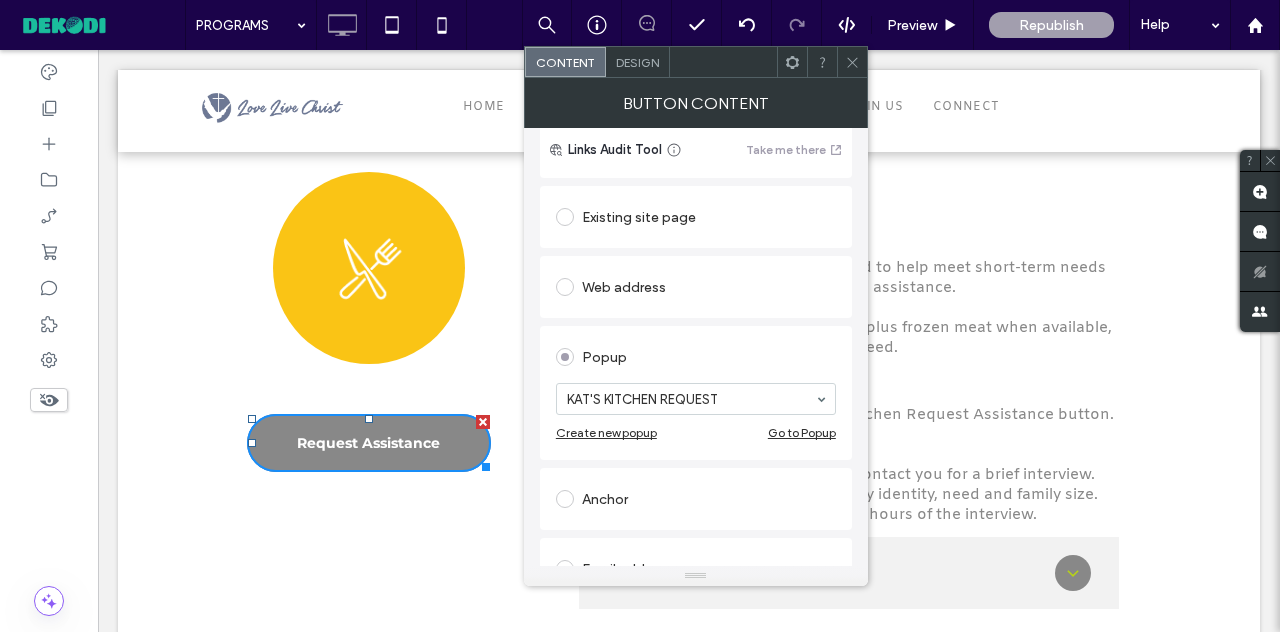 click on "Go to Popup" at bounding box center [802, 432] 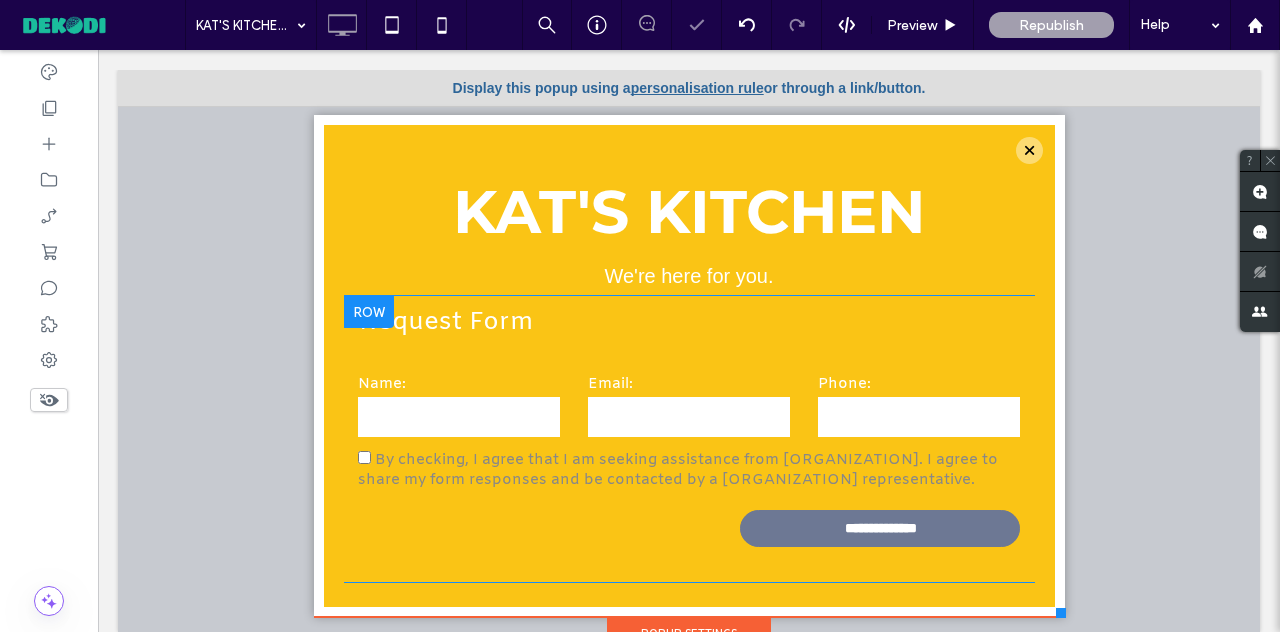 scroll, scrollTop: 0, scrollLeft: 0, axis: both 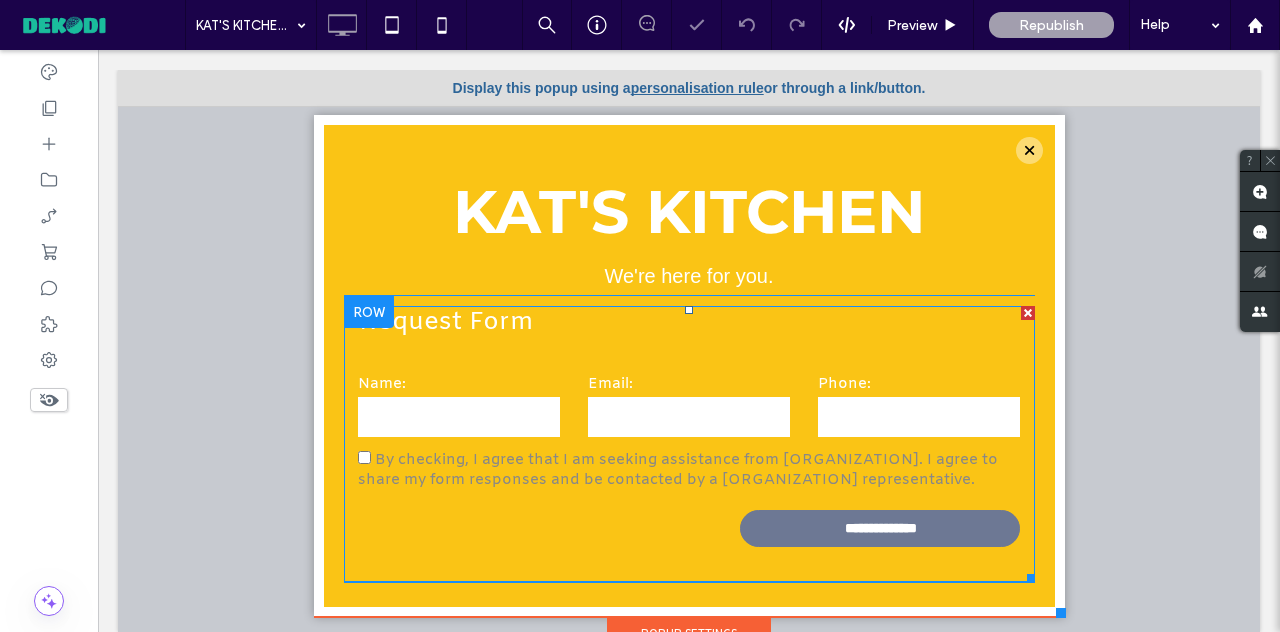 click on "**********" at bounding box center [689, 465] 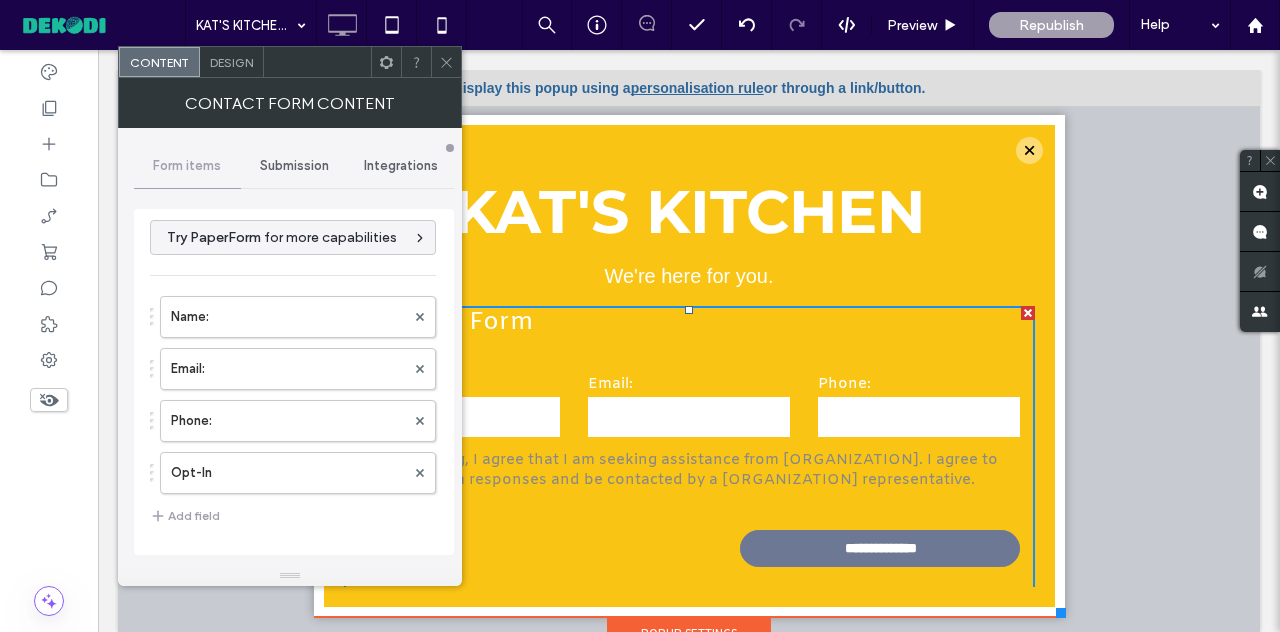 scroll, scrollTop: 0, scrollLeft: 0, axis: both 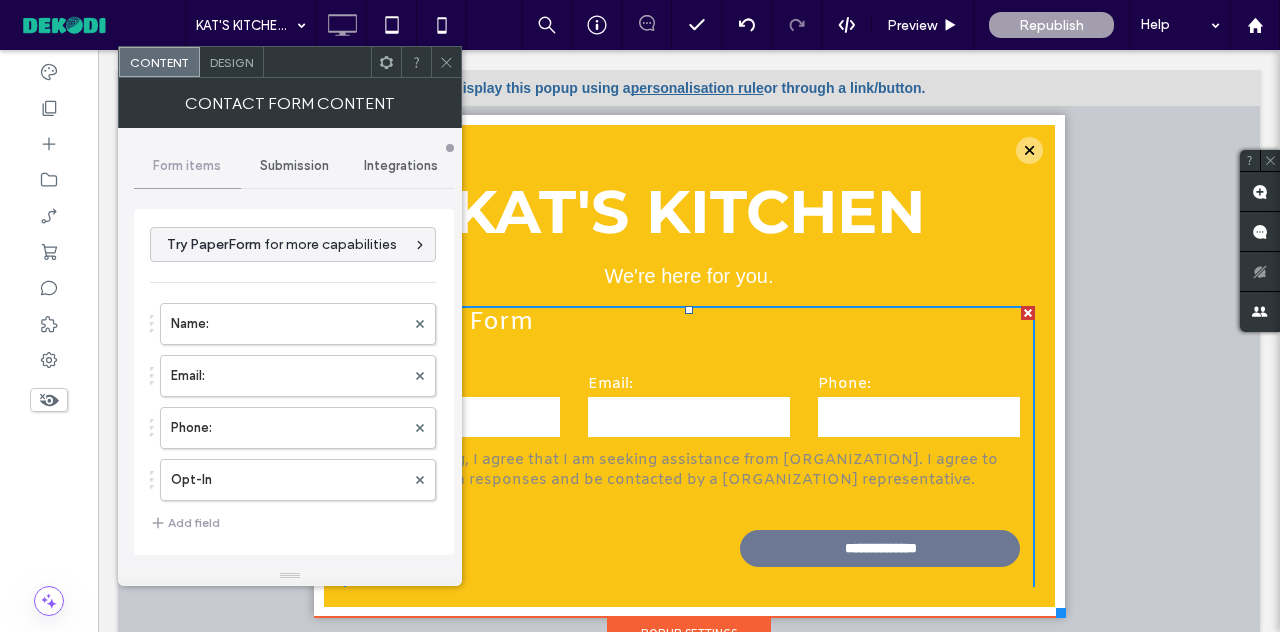click on "Integrations" at bounding box center (401, 166) 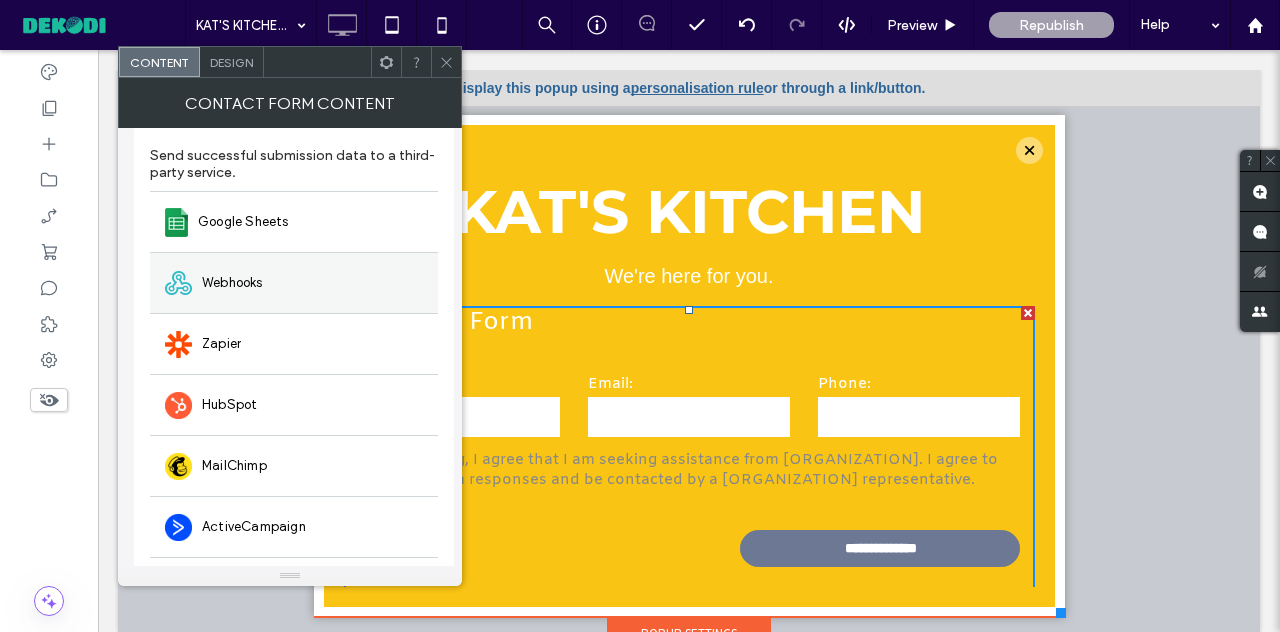 scroll, scrollTop: 0, scrollLeft: 0, axis: both 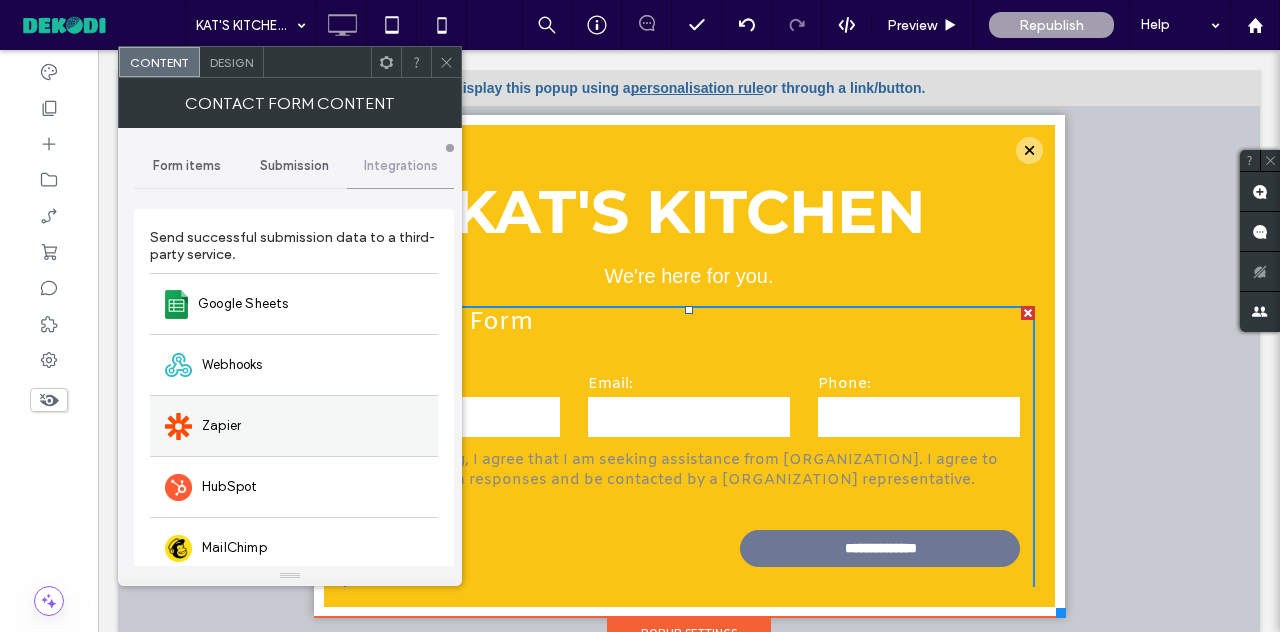 click on "Zapier" at bounding box center [294, 425] 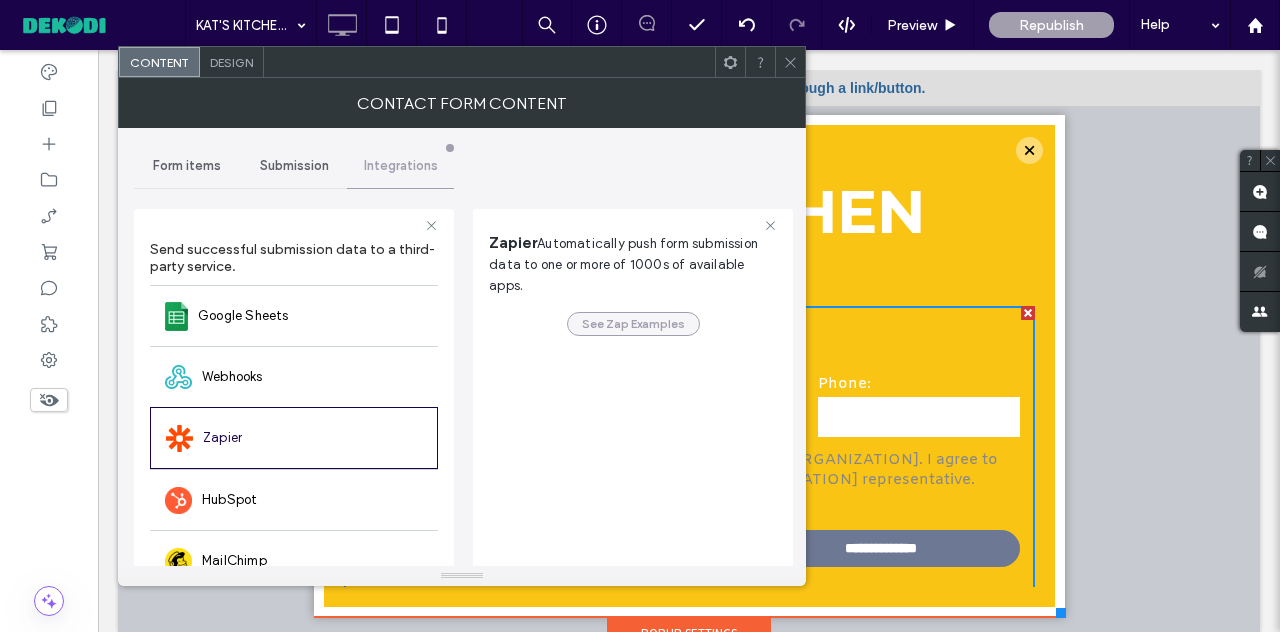 click on "See Zap Examples" at bounding box center (633, 324) 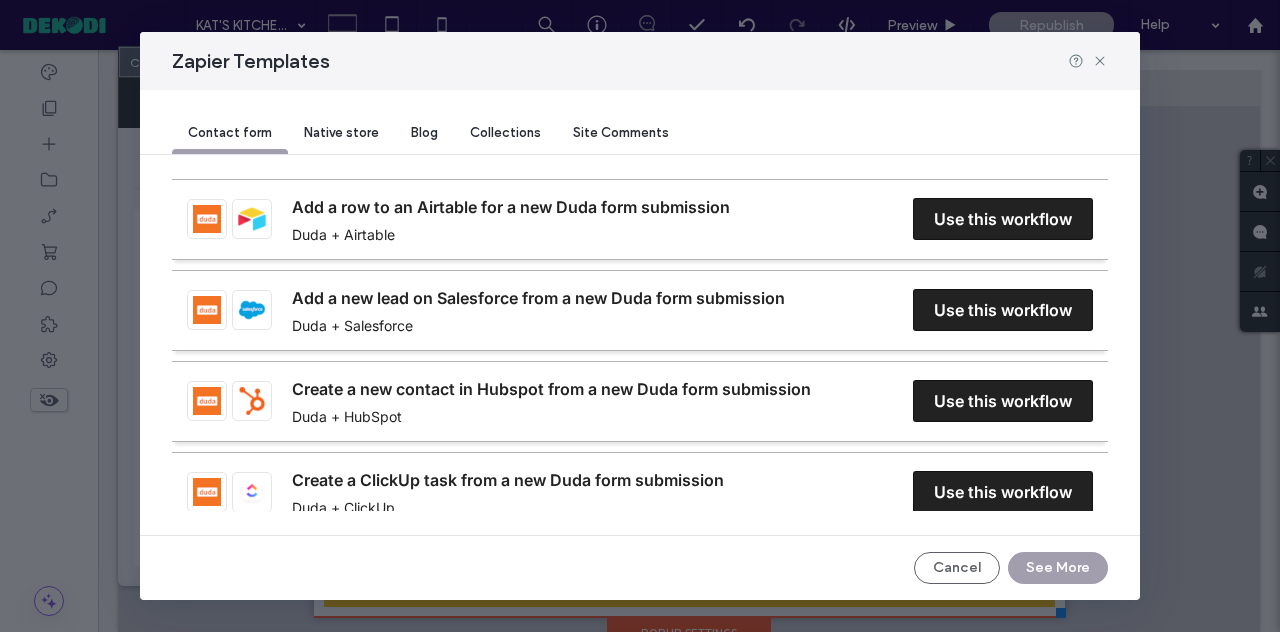 scroll, scrollTop: 0, scrollLeft: 0, axis: both 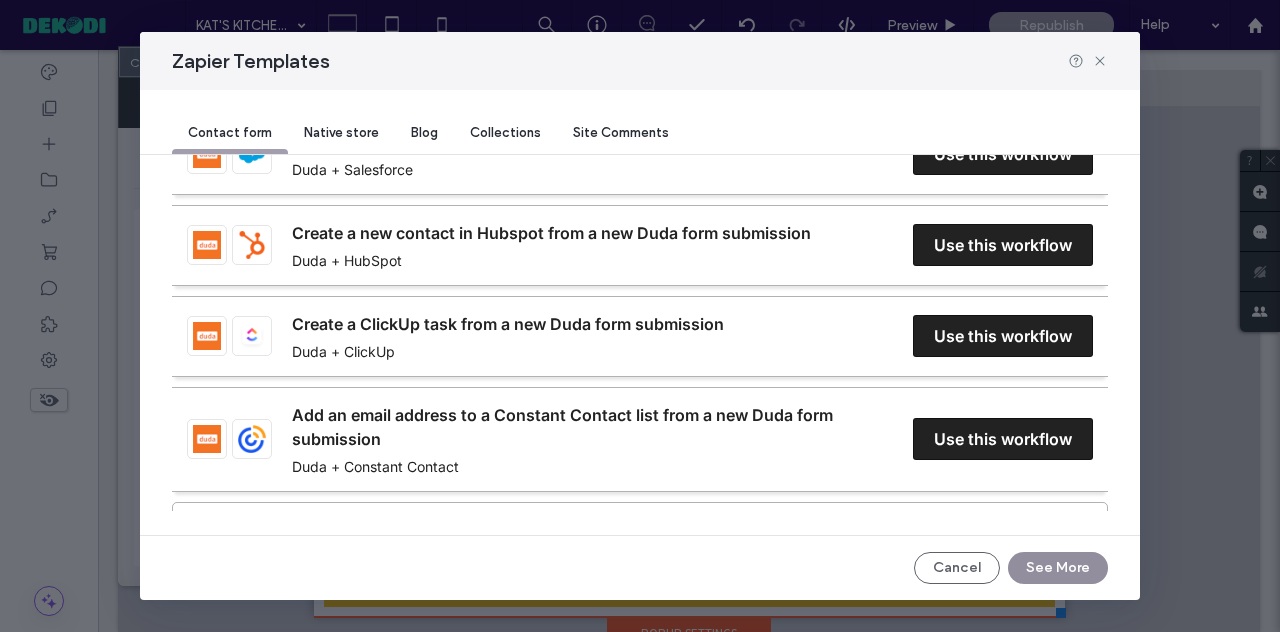 click on "See More" at bounding box center [1058, 568] 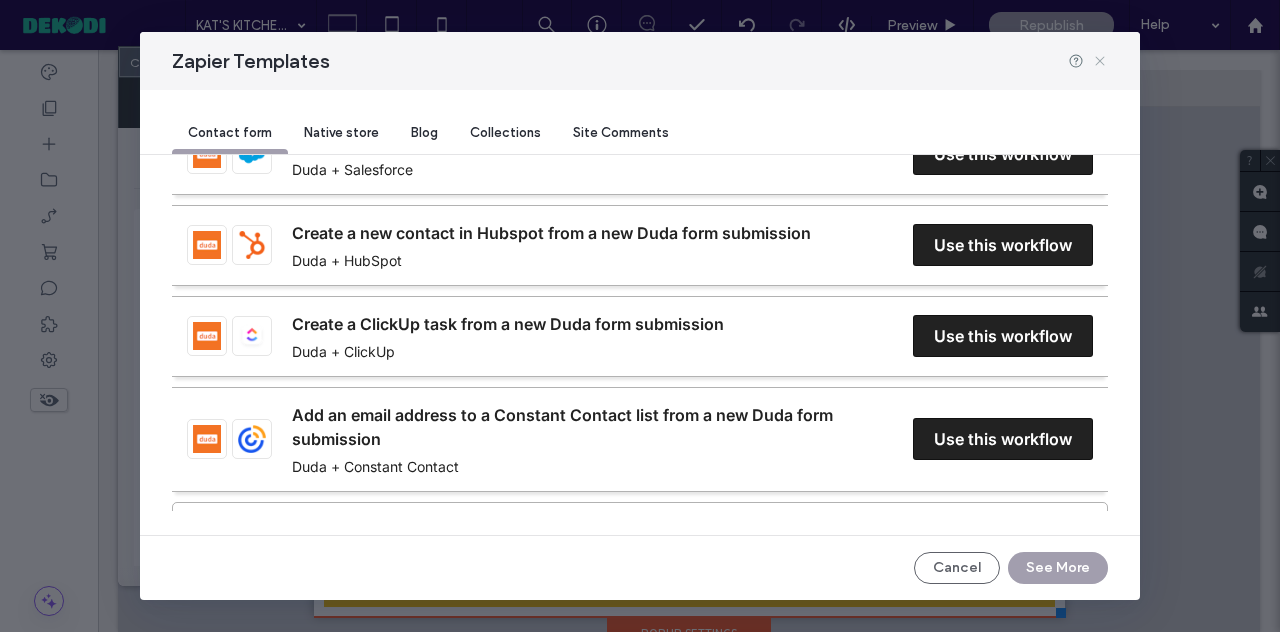 click 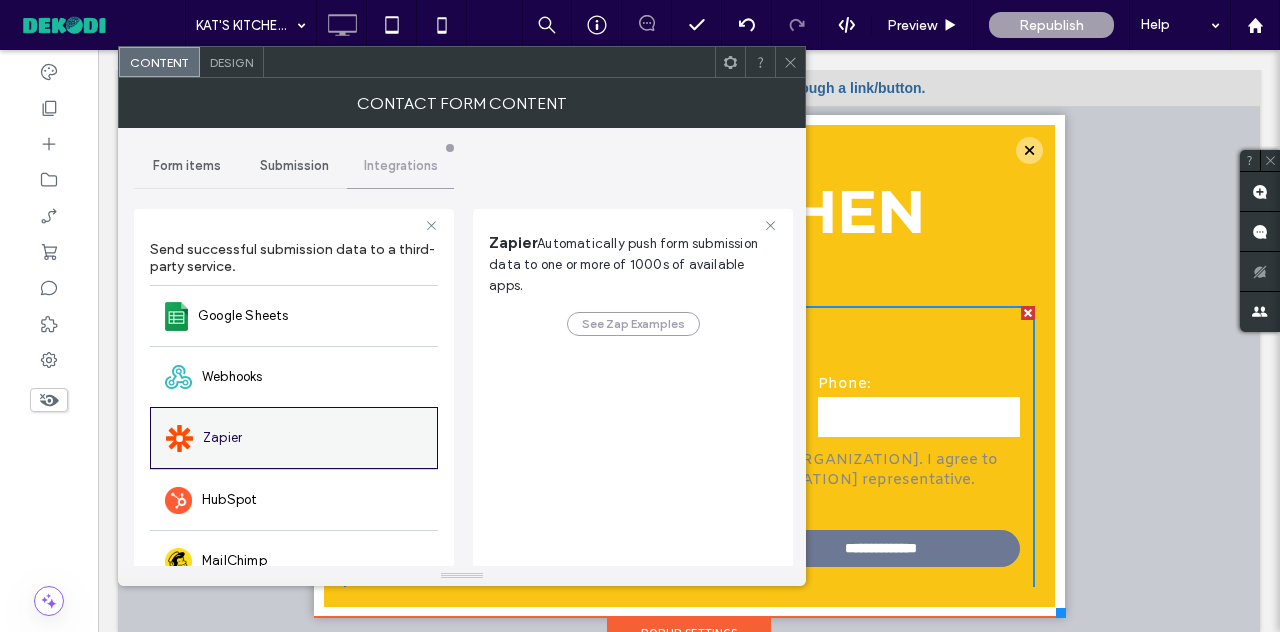 click on "Zapier" at bounding box center (294, 438) 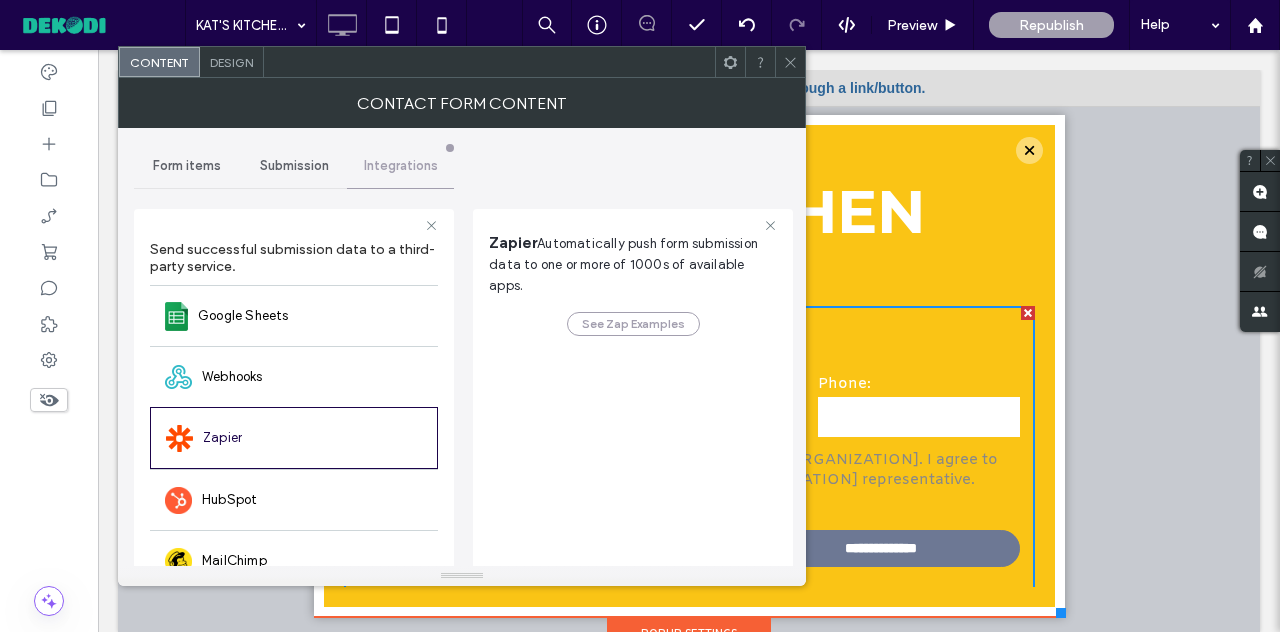 click at bounding box center (790, 62) 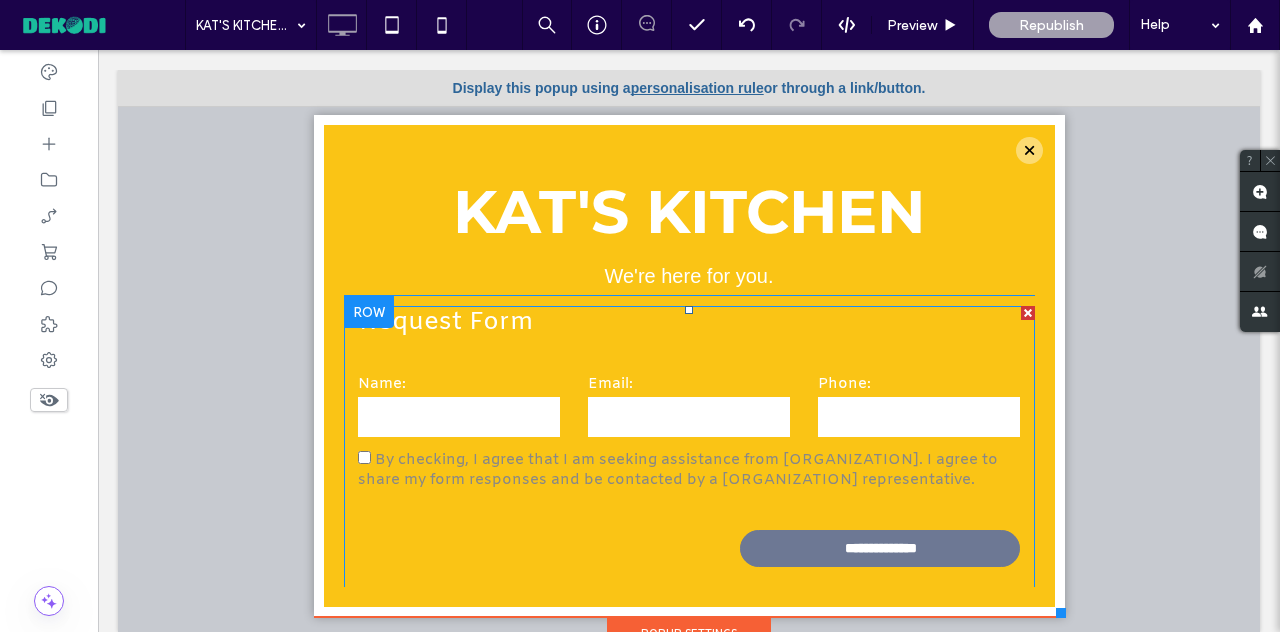 click on "**********" at bounding box center [689, 454] 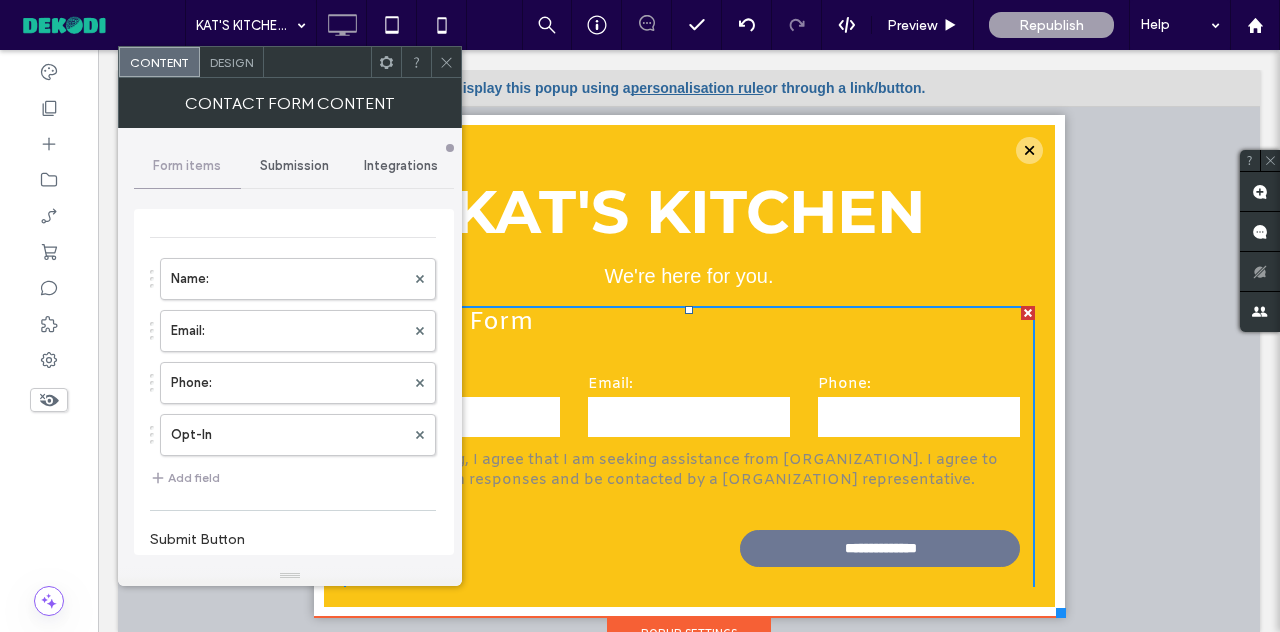scroll, scrollTop: 58, scrollLeft: 0, axis: vertical 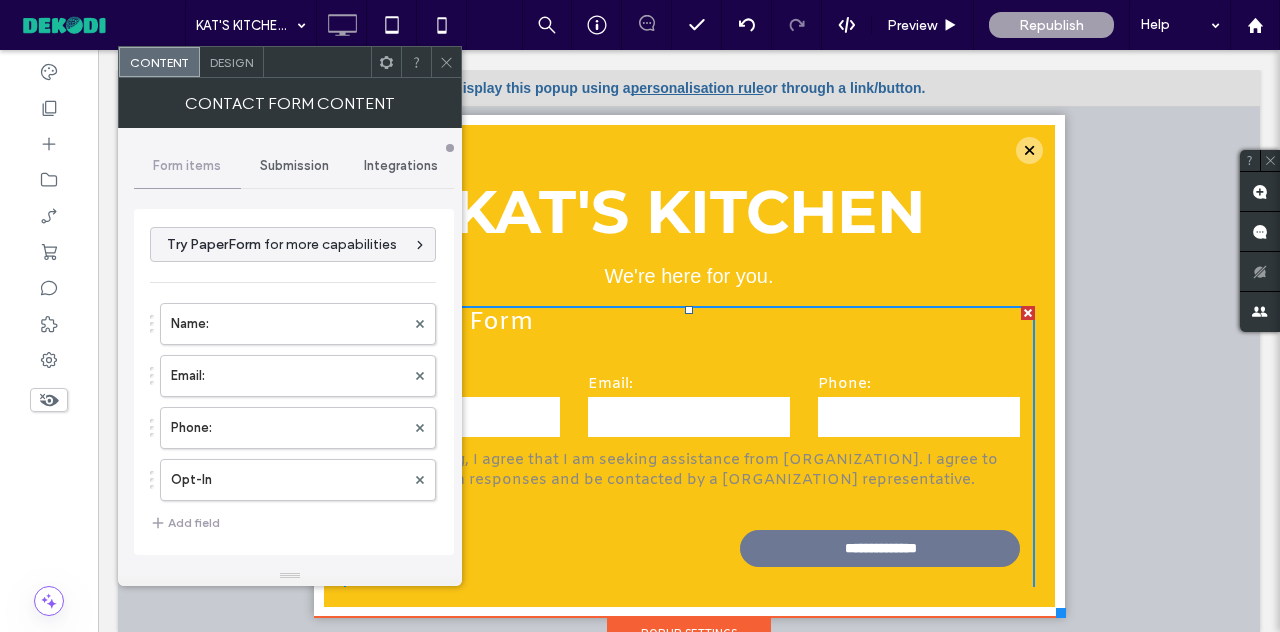 click on "By checking, I agree that I am seeking assistance from Kat's Kitchen. I agree to share my form responses and be contacted by a Kat's Kitchen representative." at bounding box center [678, 470] 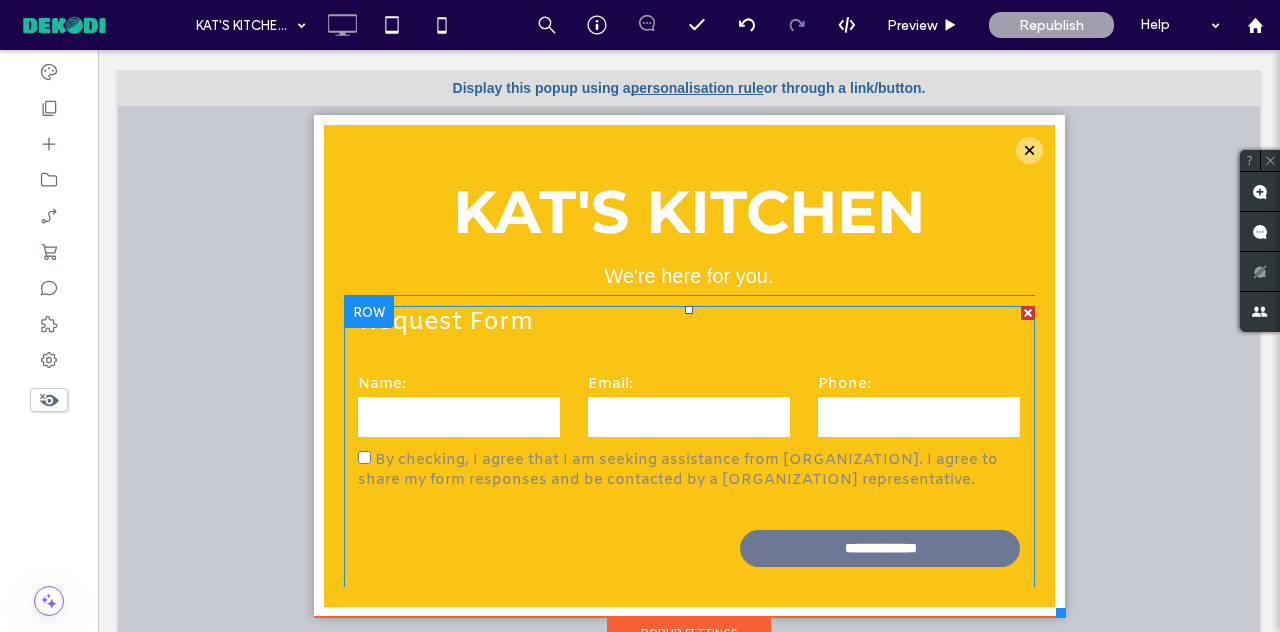 click on "By checking, I agree that I am seeking assistance from Kat's Kitchen. I agree to share my form responses and be contacted by a Kat's Kitchen representative." at bounding box center (678, 470) 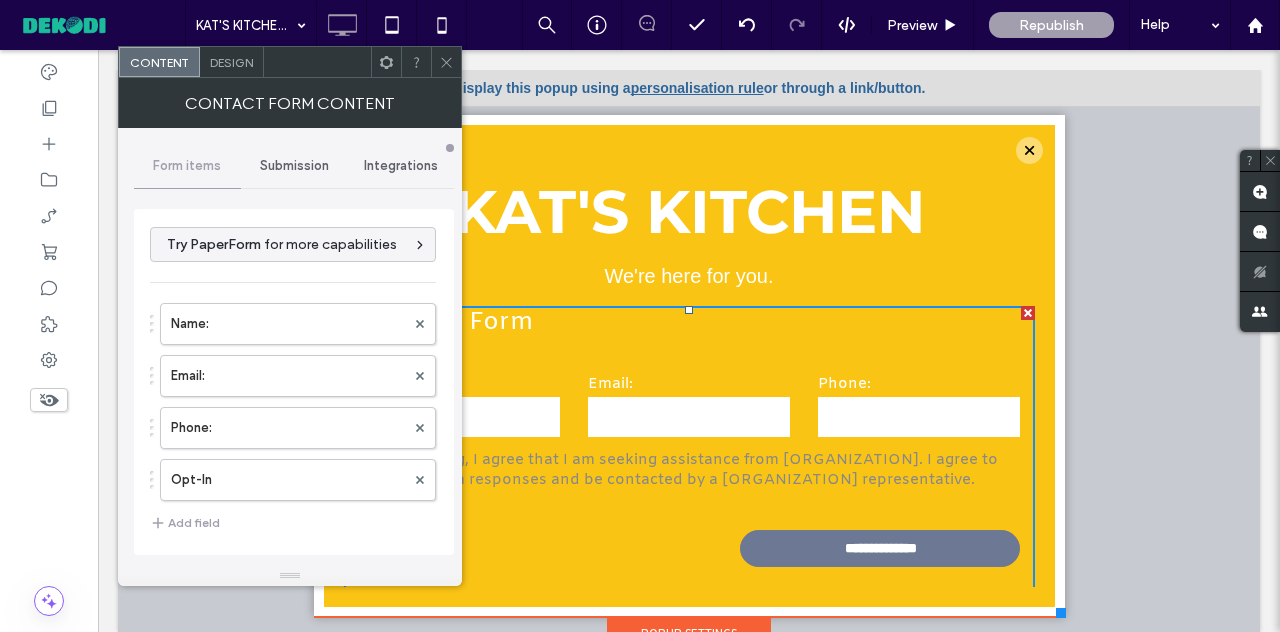 click on "Design" at bounding box center (231, 62) 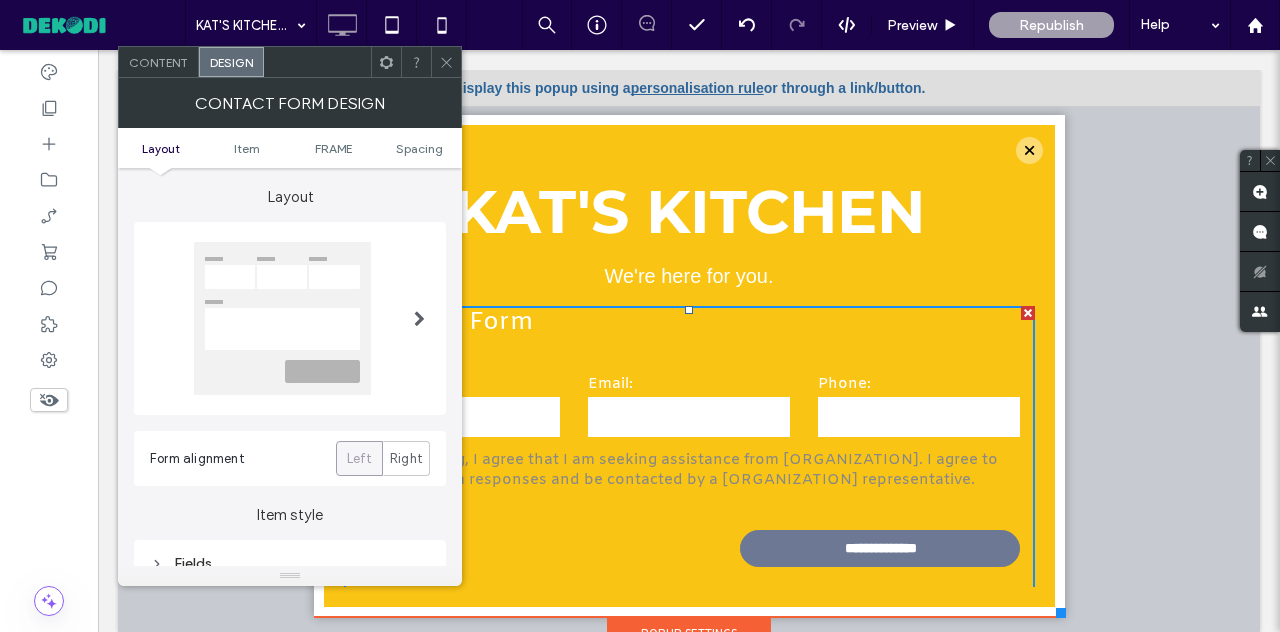 click 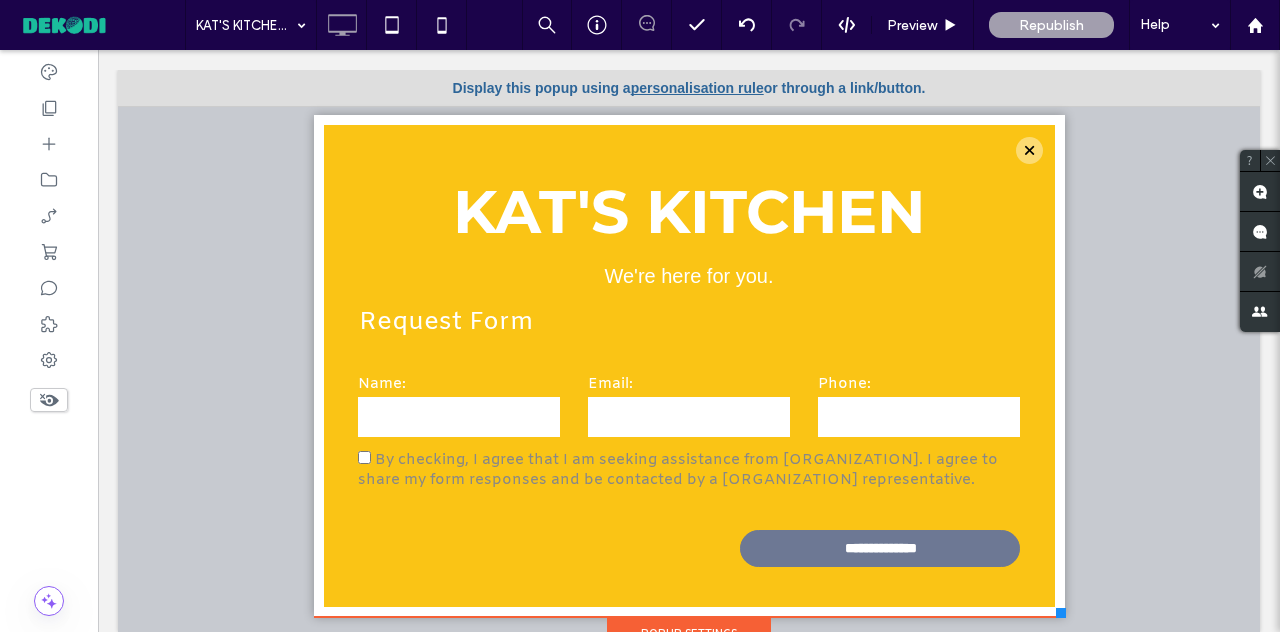 click on "**********" at bounding box center (689, 351) 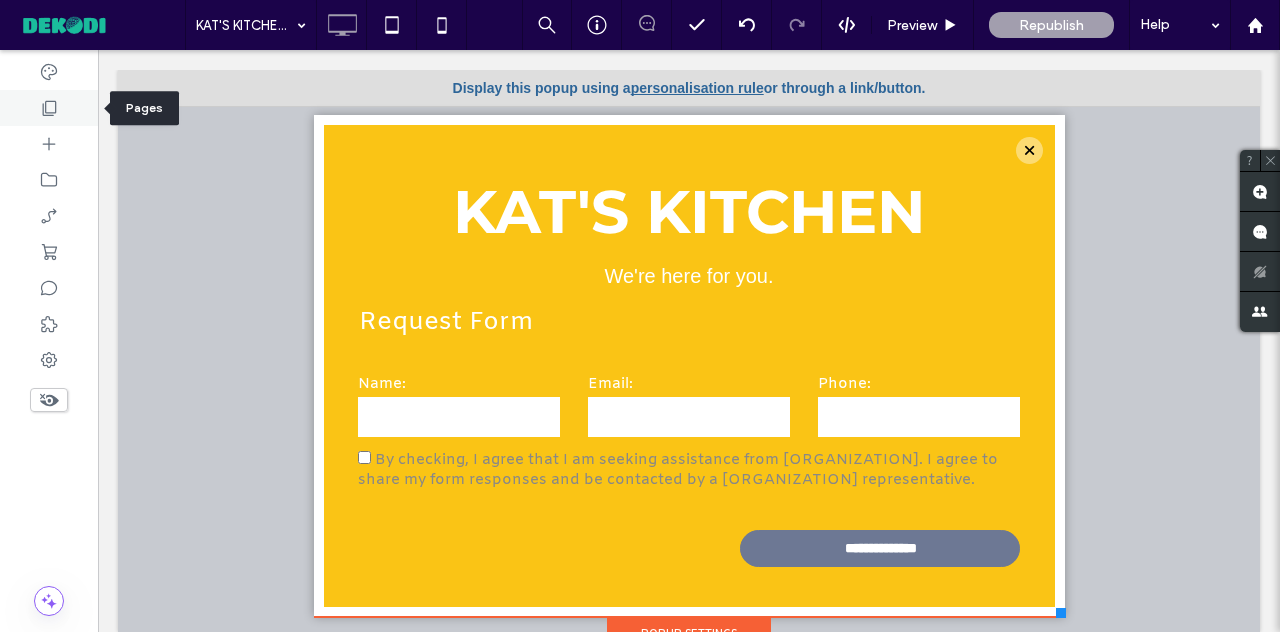 click 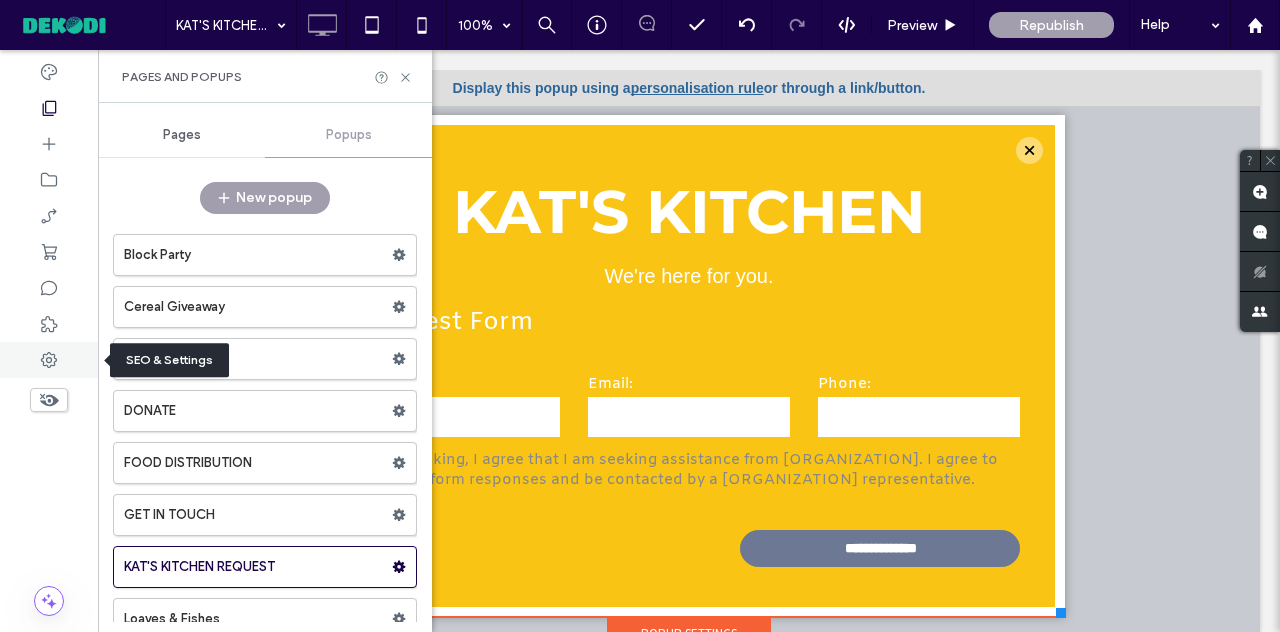 click 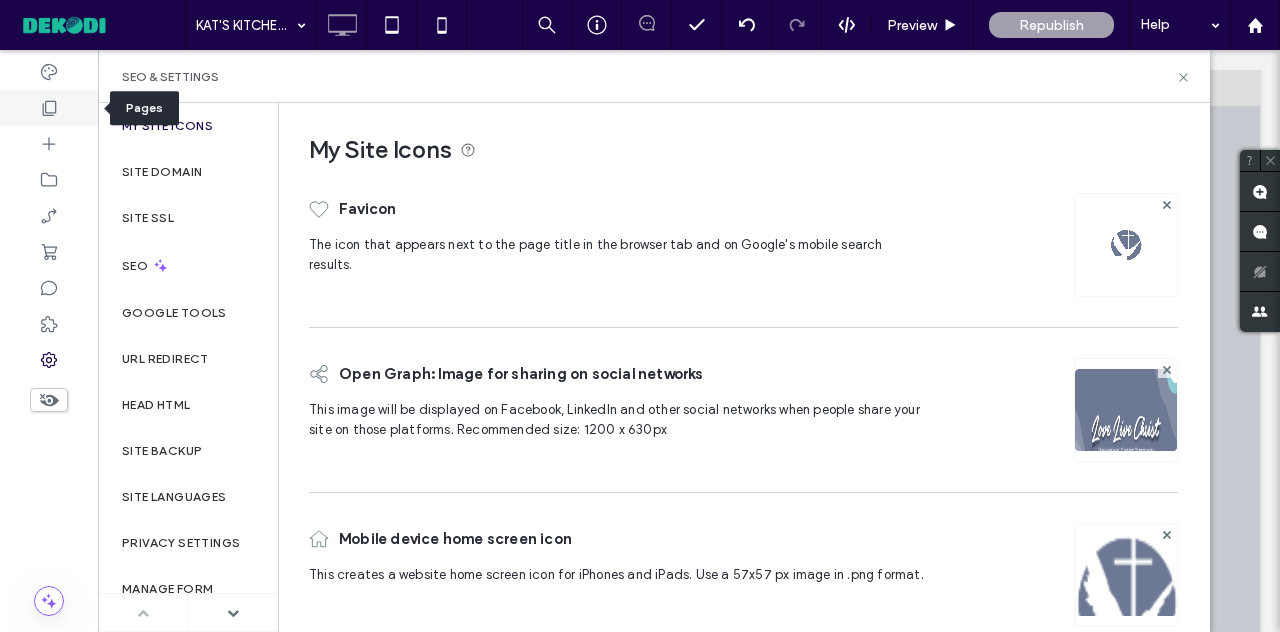 click 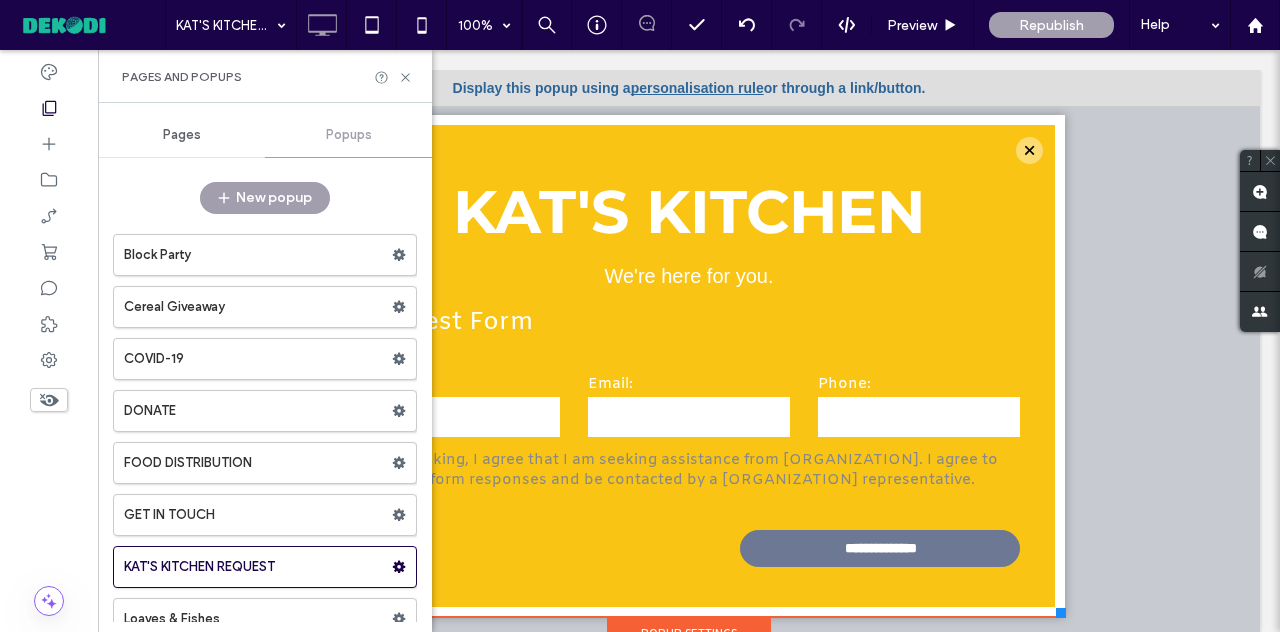 click on "Pages" at bounding box center (182, 135) 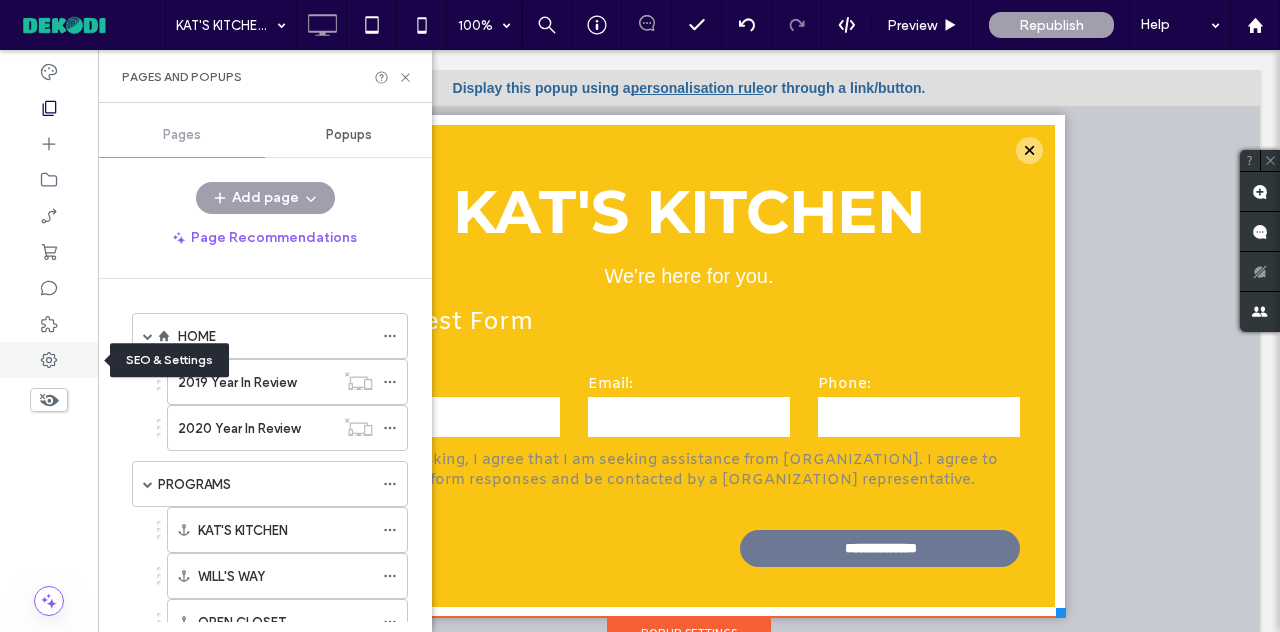 click 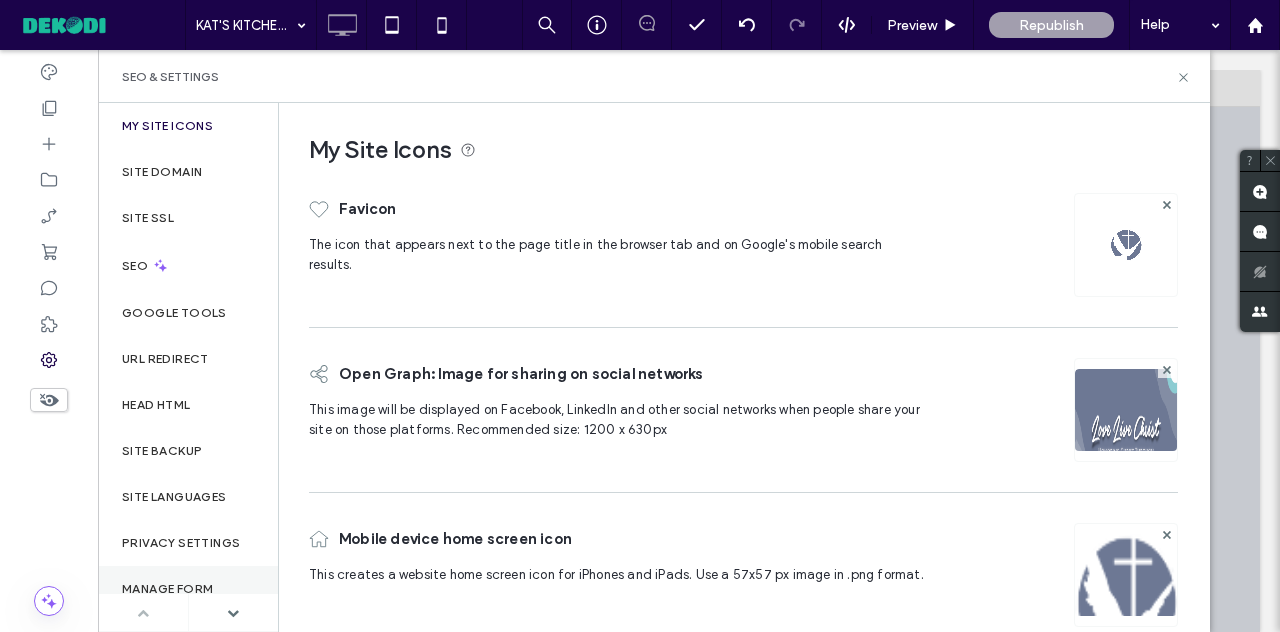 click on "Manage Form Responses" at bounding box center [188, 596] 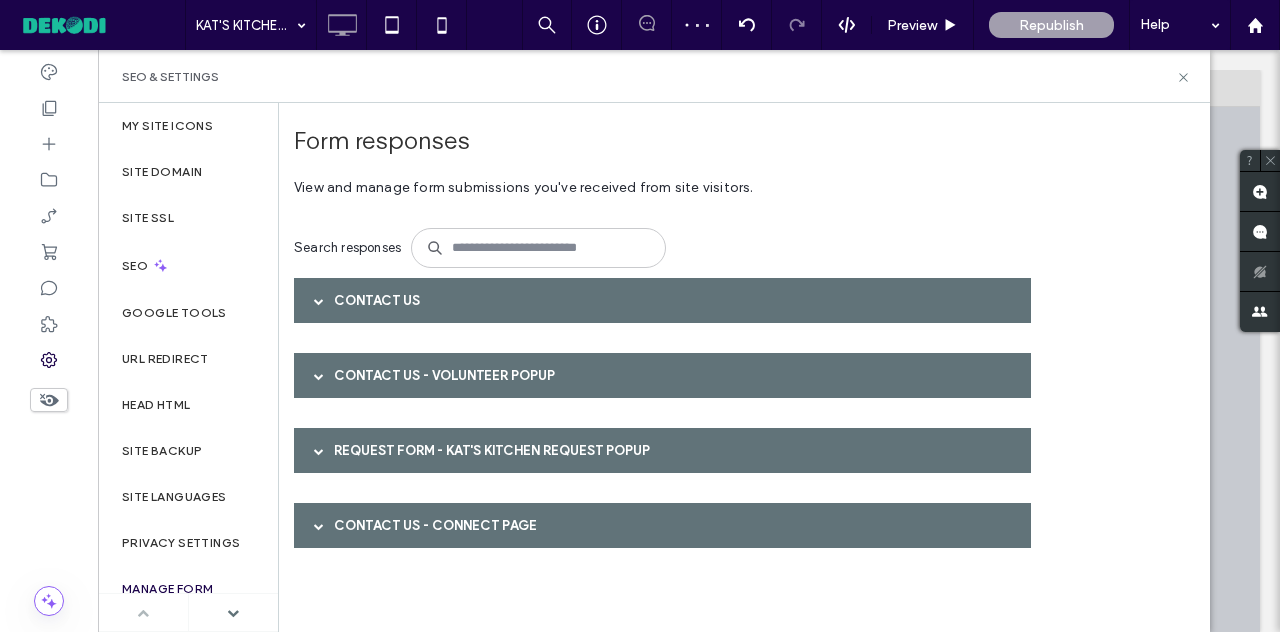 click at bounding box center [319, 451] 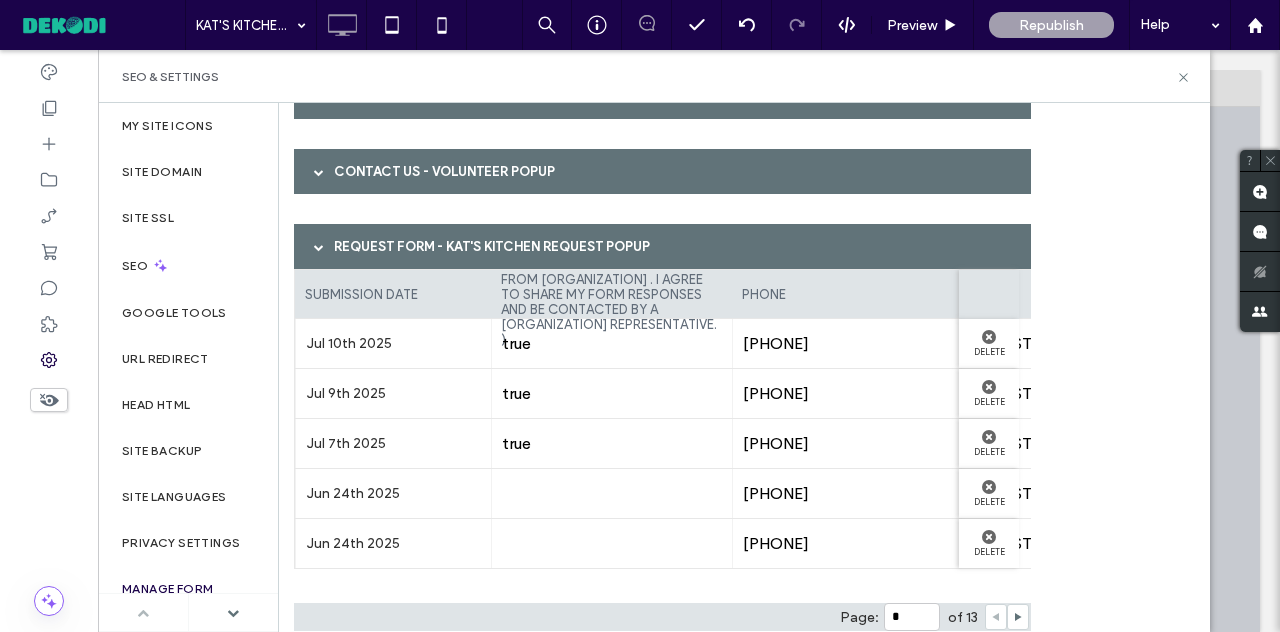 scroll, scrollTop: 207, scrollLeft: 0, axis: vertical 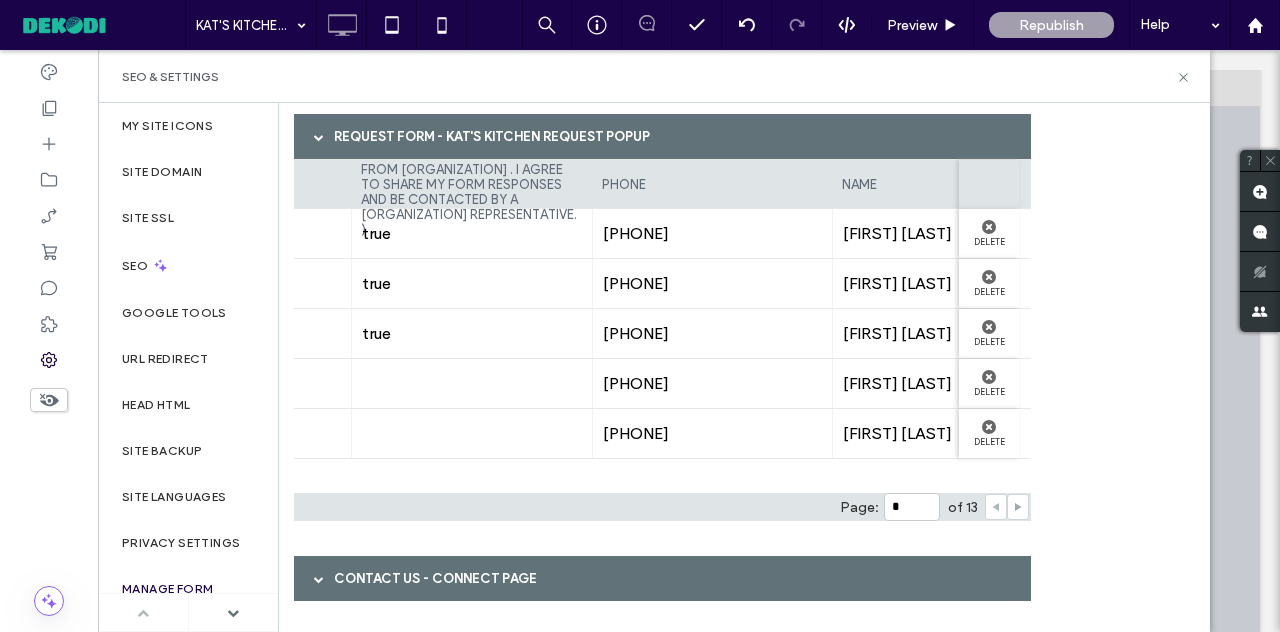 click 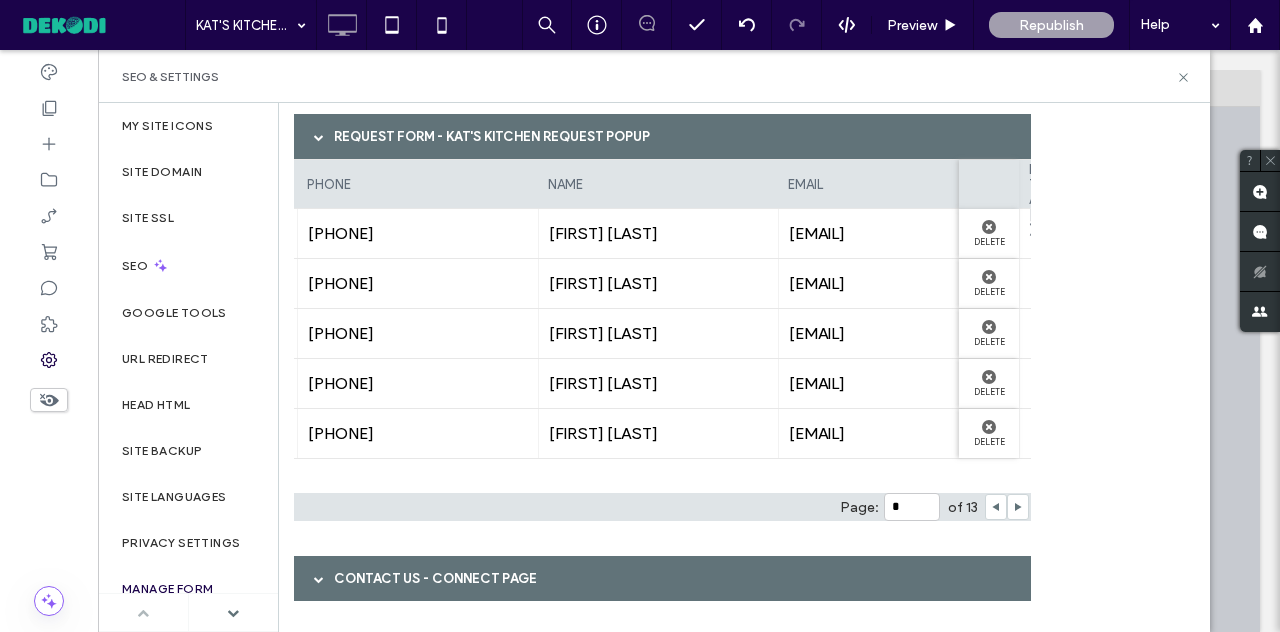 scroll, scrollTop: 0, scrollLeft: 214, axis: horizontal 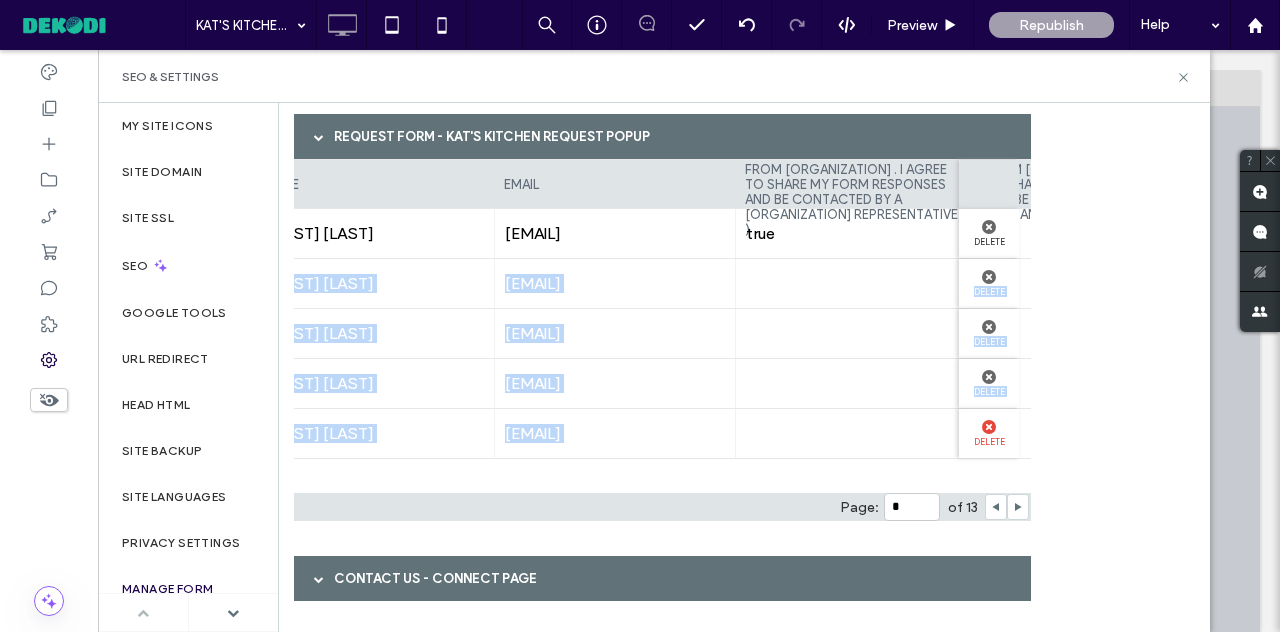 drag, startPoint x: 307, startPoint y: 283, endPoint x: 961, endPoint y: 440, distance: 672.5809 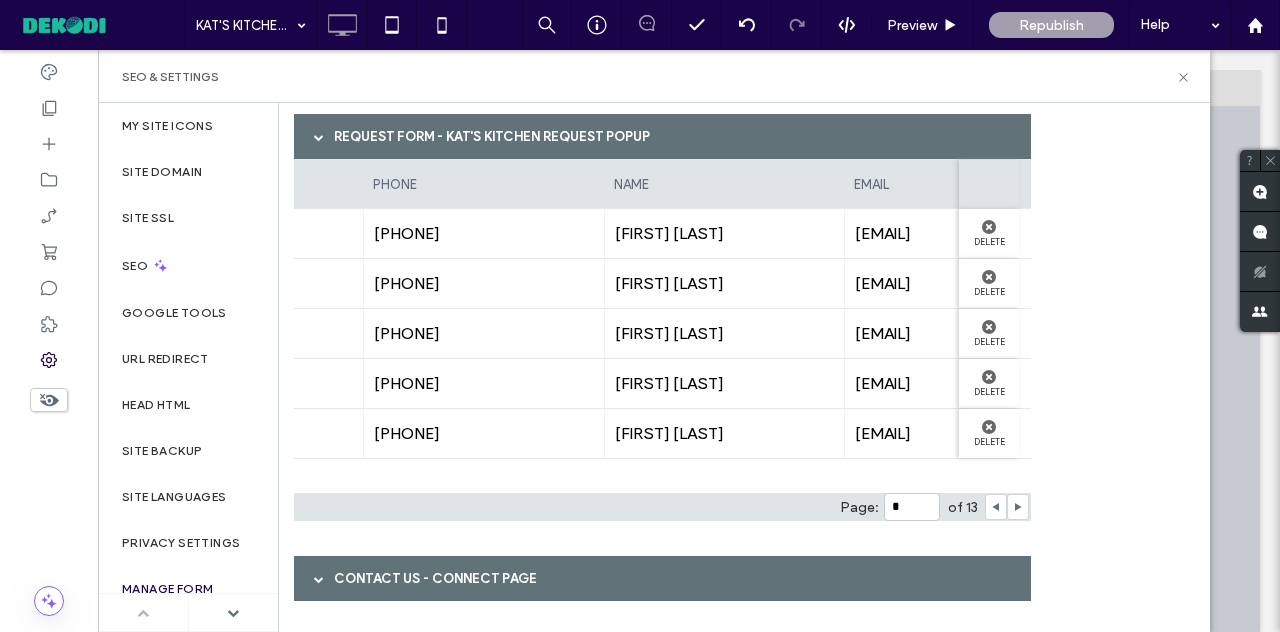 scroll, scrollTop: 0, scrollLeft: 0, axis: both 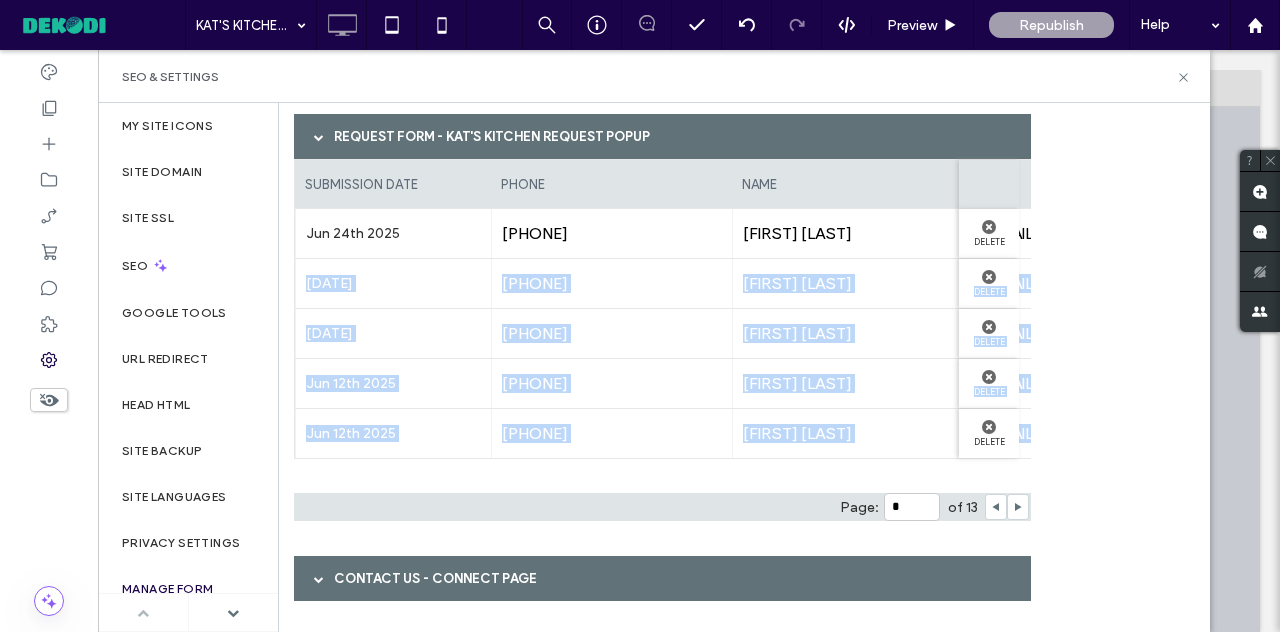drag, startPoint x: 806, startPoint y: 419, endPoint x: 291, endPoint y: 287, distance: 531.64746 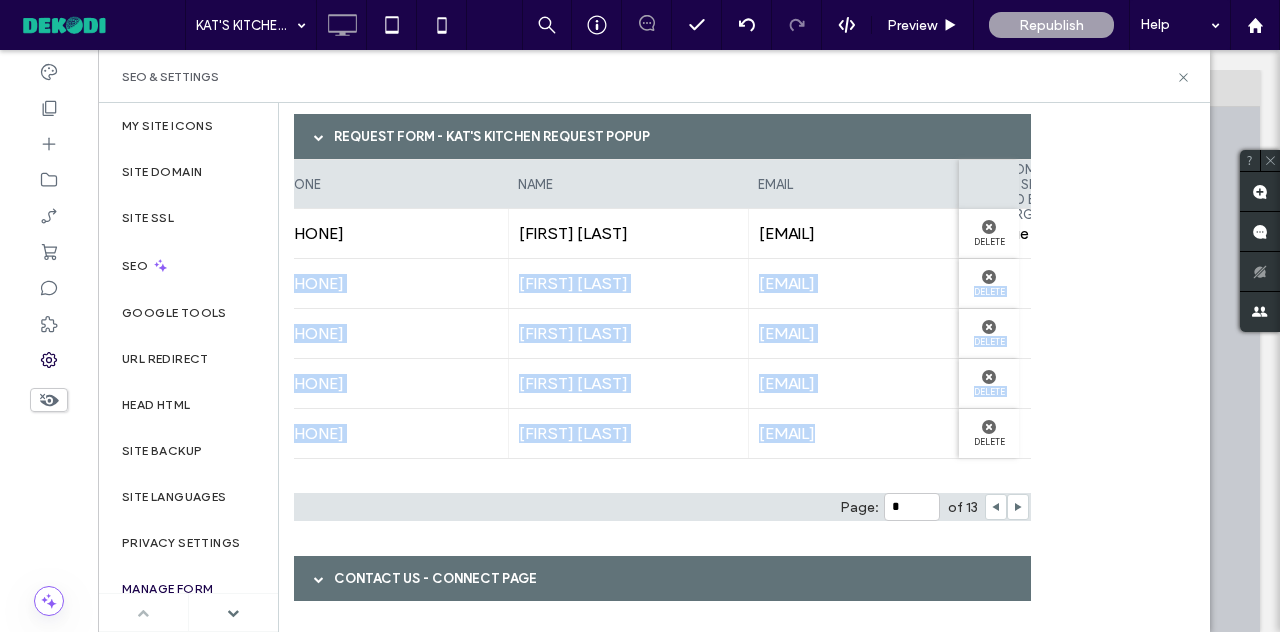 scroll, scrollTop: 0, scrollLeft: 220, axis: horizontal 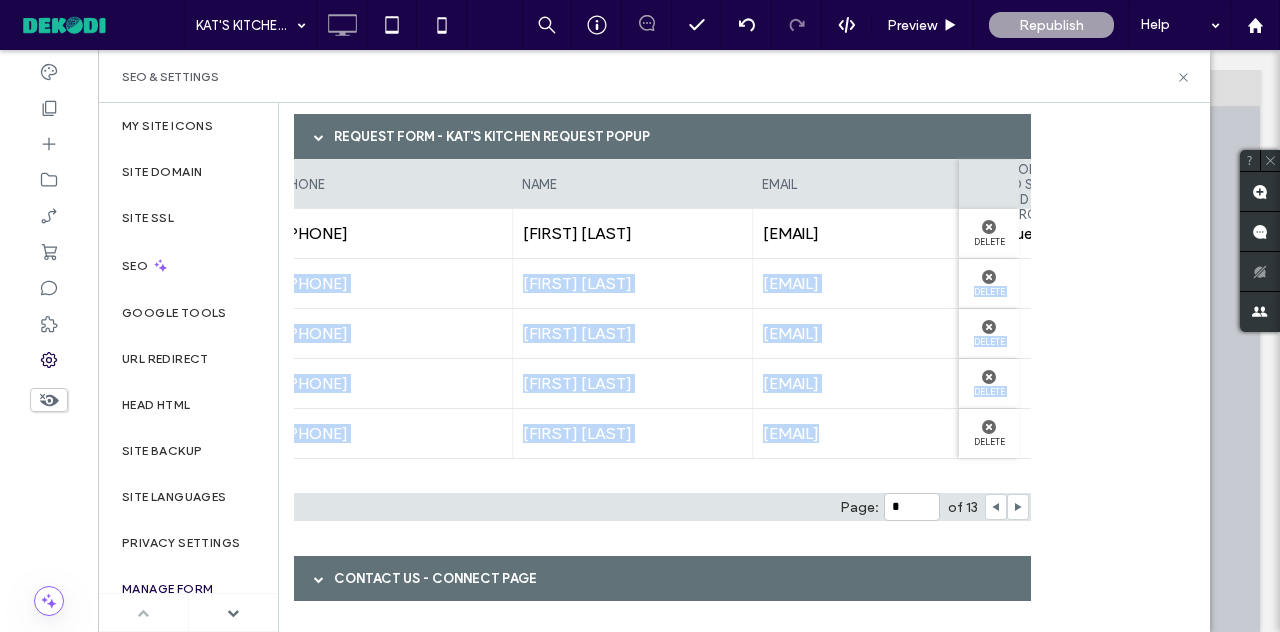 click on "Teena Brooks" at bounding box center (633, 383) 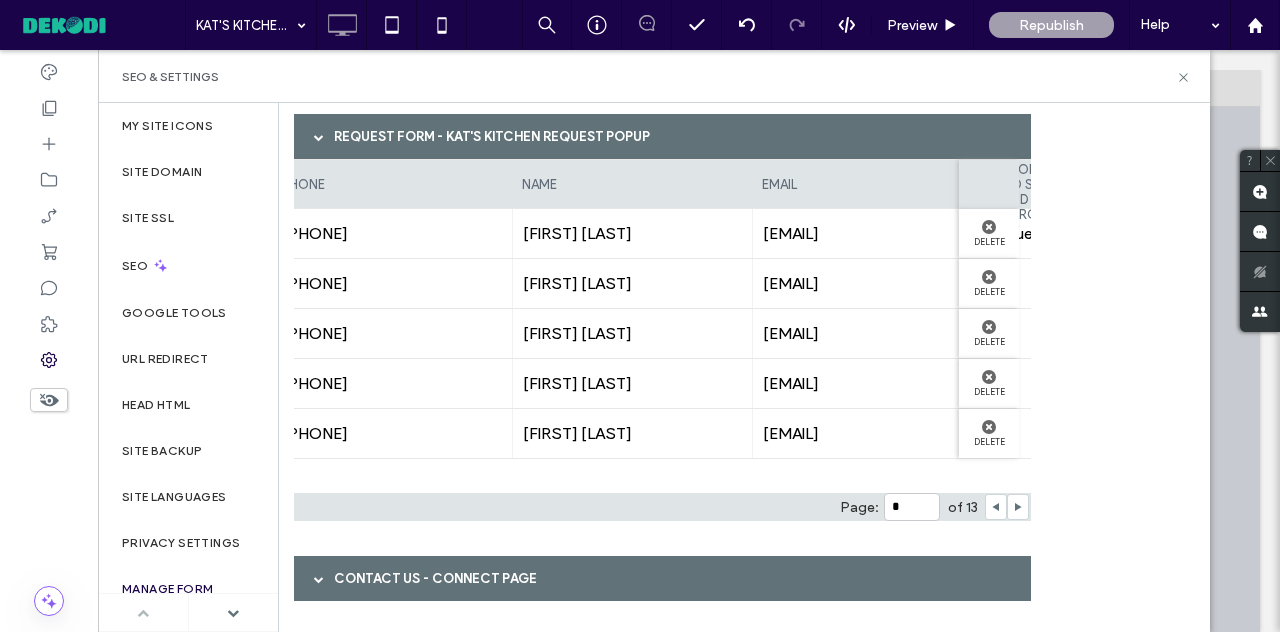 drag, startPoint x: 752, startPoint y: 379, endPoint x: 948, endPoint y: 384, distance: 196.06377 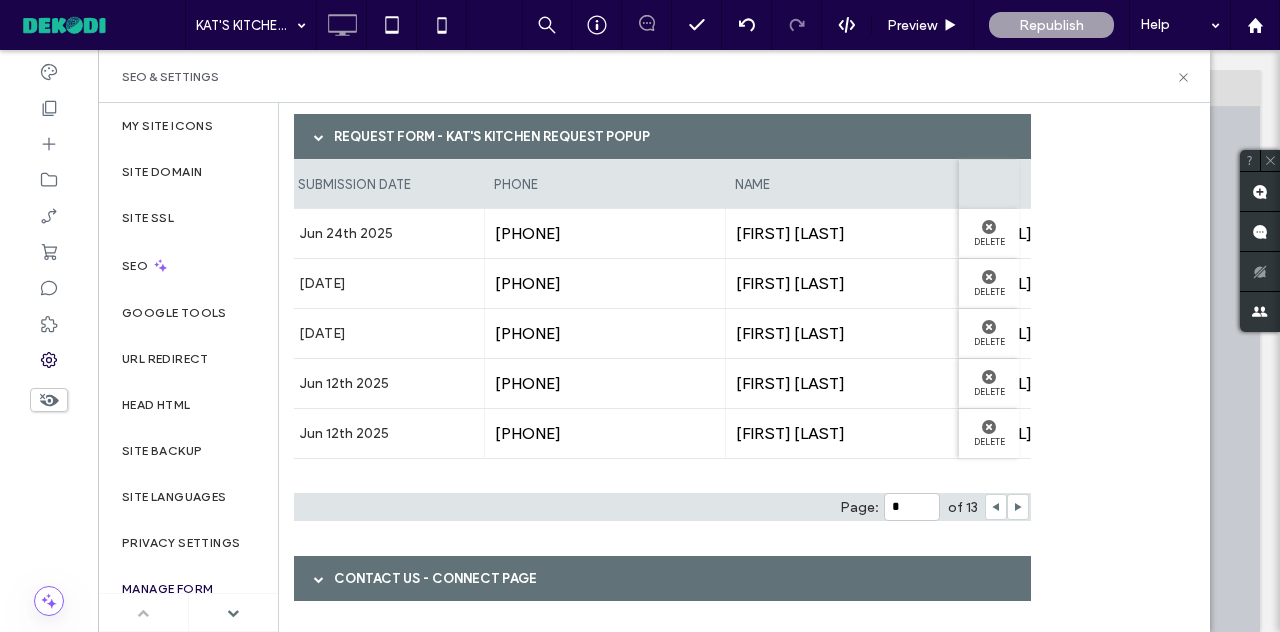 scroll, scrollTop: 0, scrollLeft: 0, axis: both 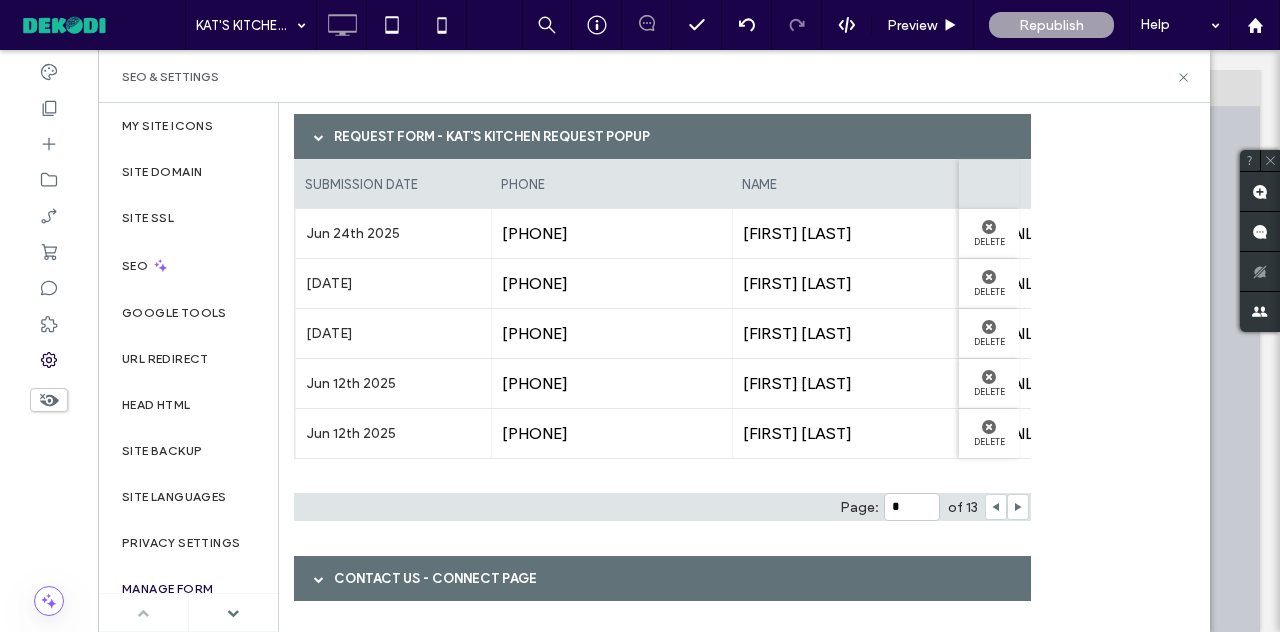 click on "Jun 12th 2025" at bounding box center [393, 383] 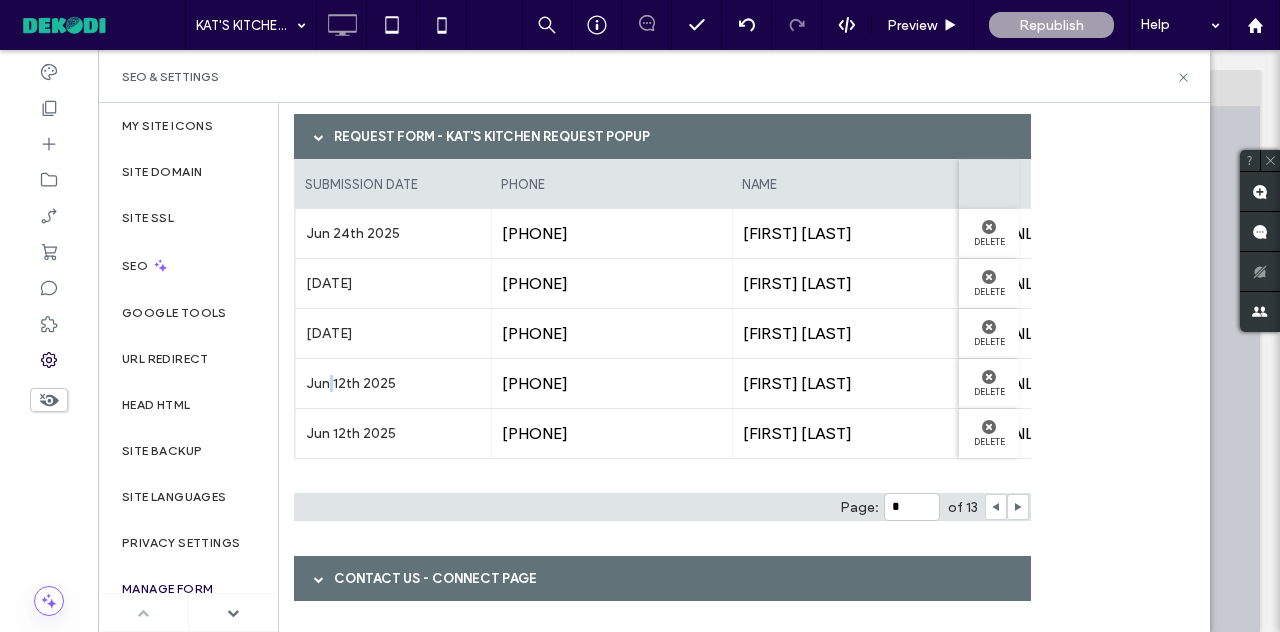 click on "Jun 12th 2025" at bounding box center [393, 383] 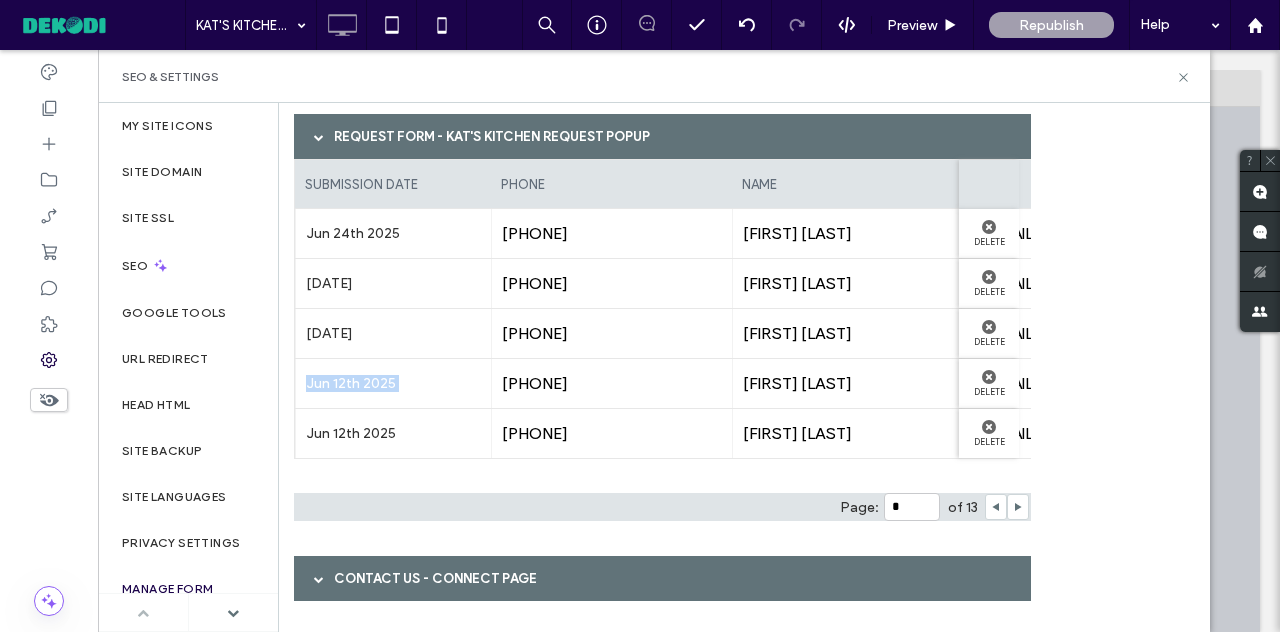 copy on "Jun 12th 2025" 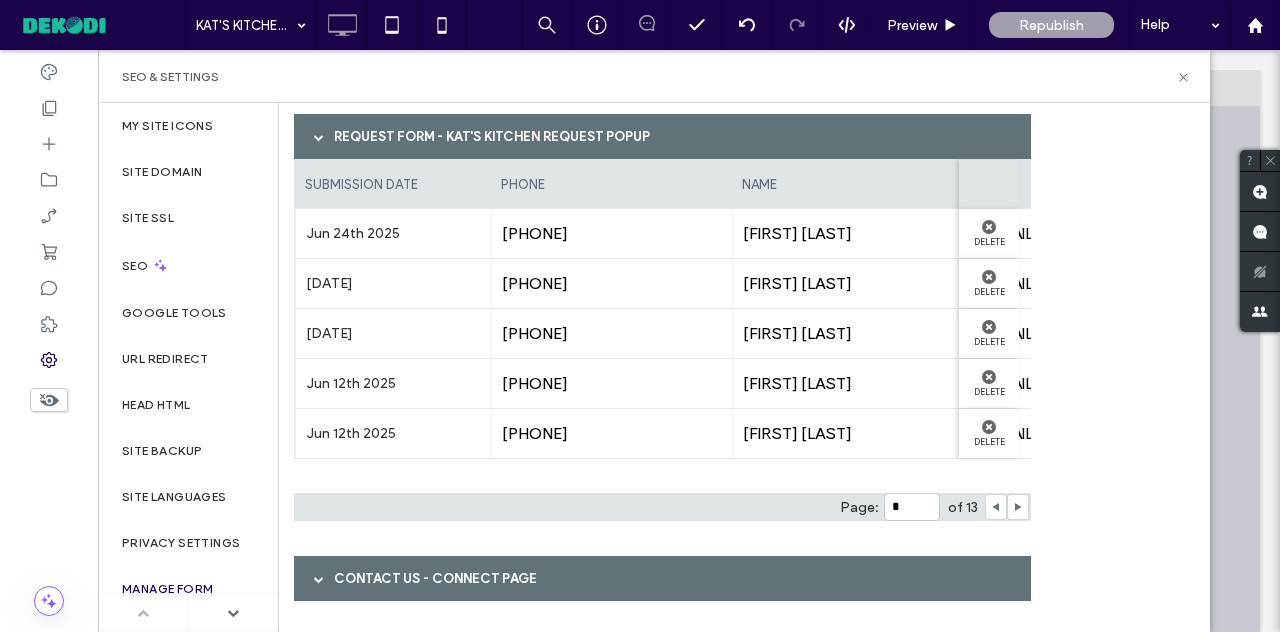 click on "Jun 16th 2025" at bounding box center (393, 333) 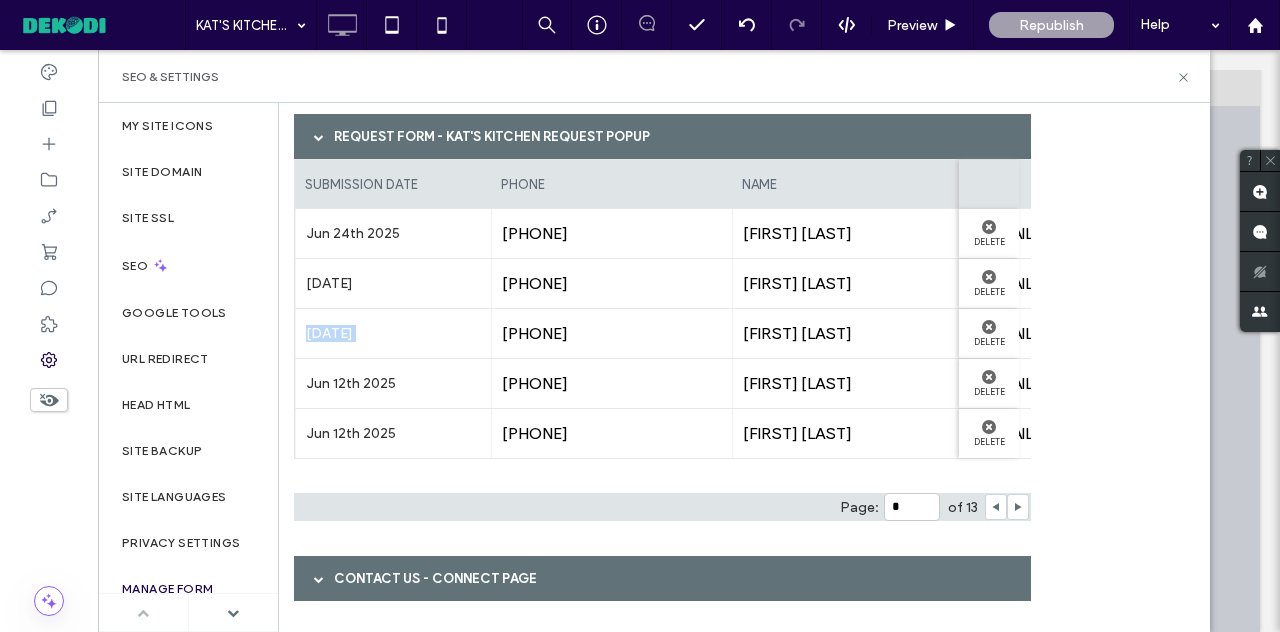 click on "Jun 16th 2025" at bounding box center (393, 333) 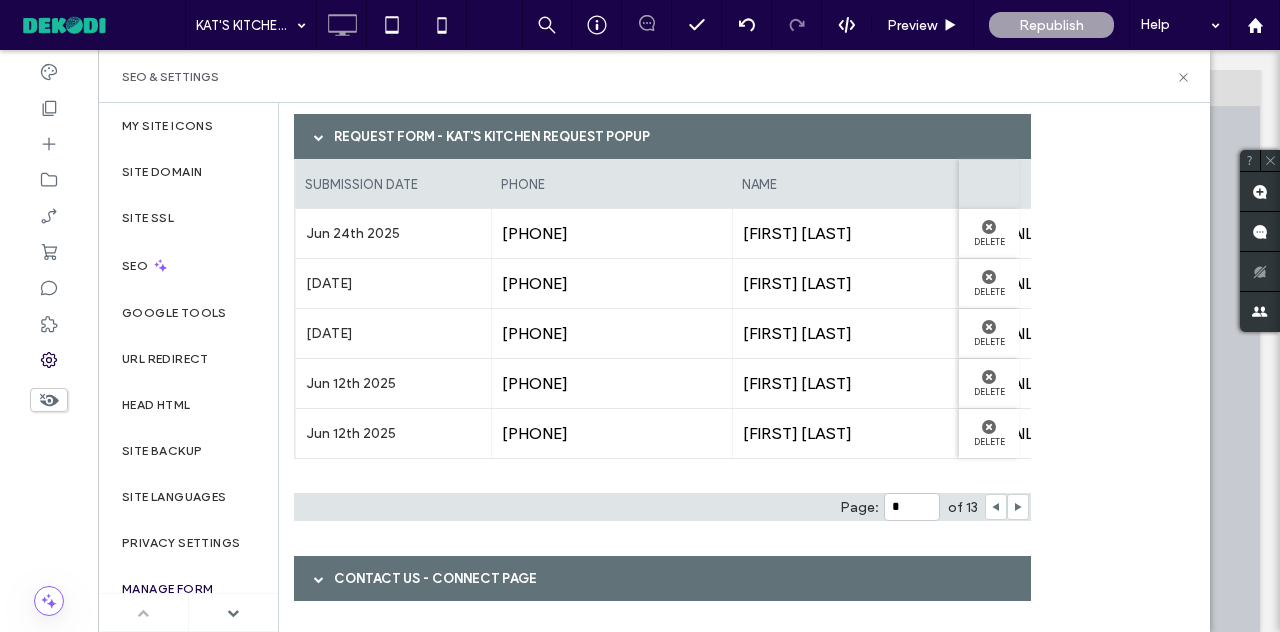 click on "6627058290" at bounding box center (612, 333) 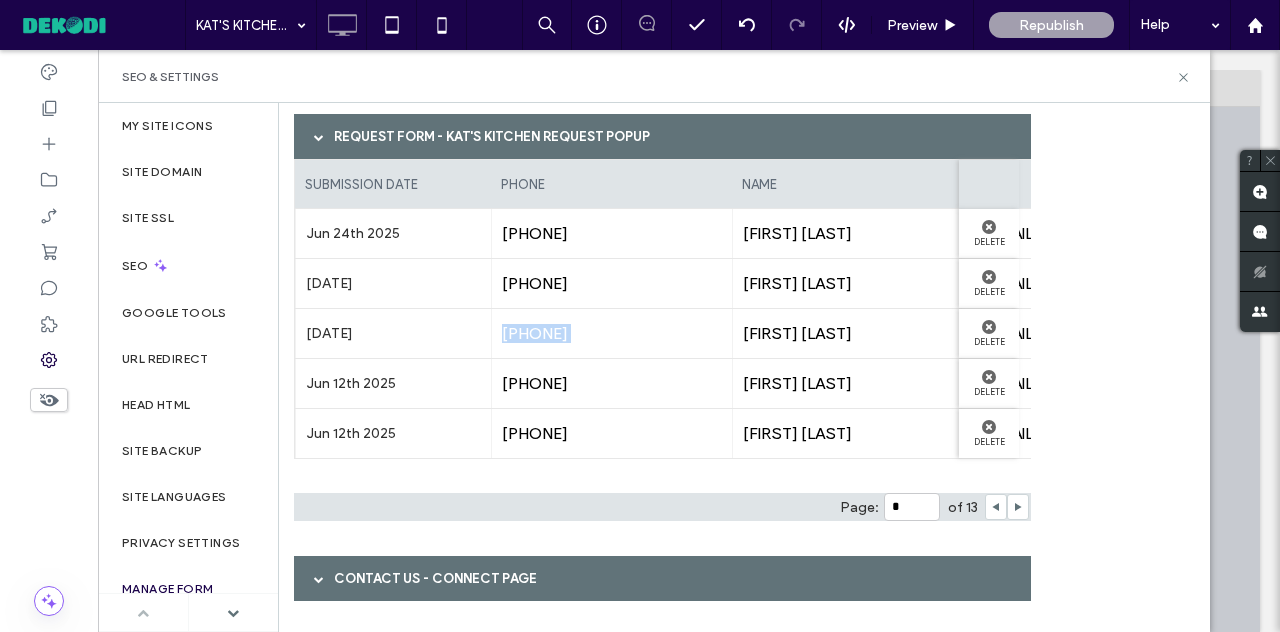 copy on "6627058290" 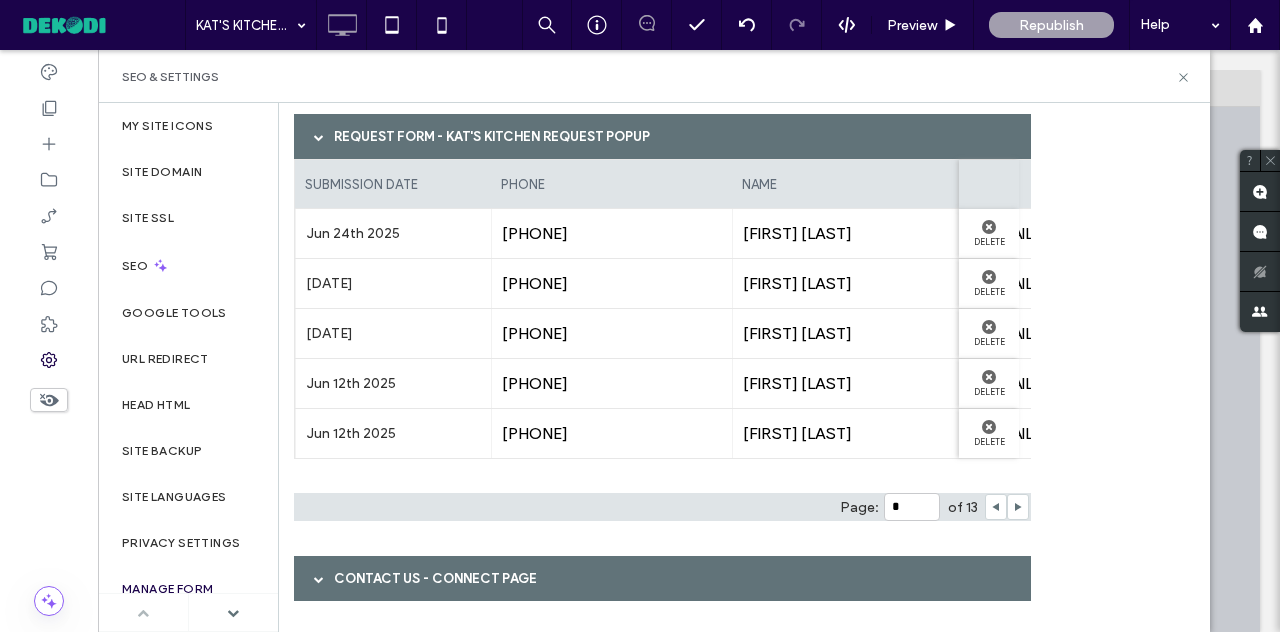 click on "Teena Brooks" at bounding box center (853, 383) 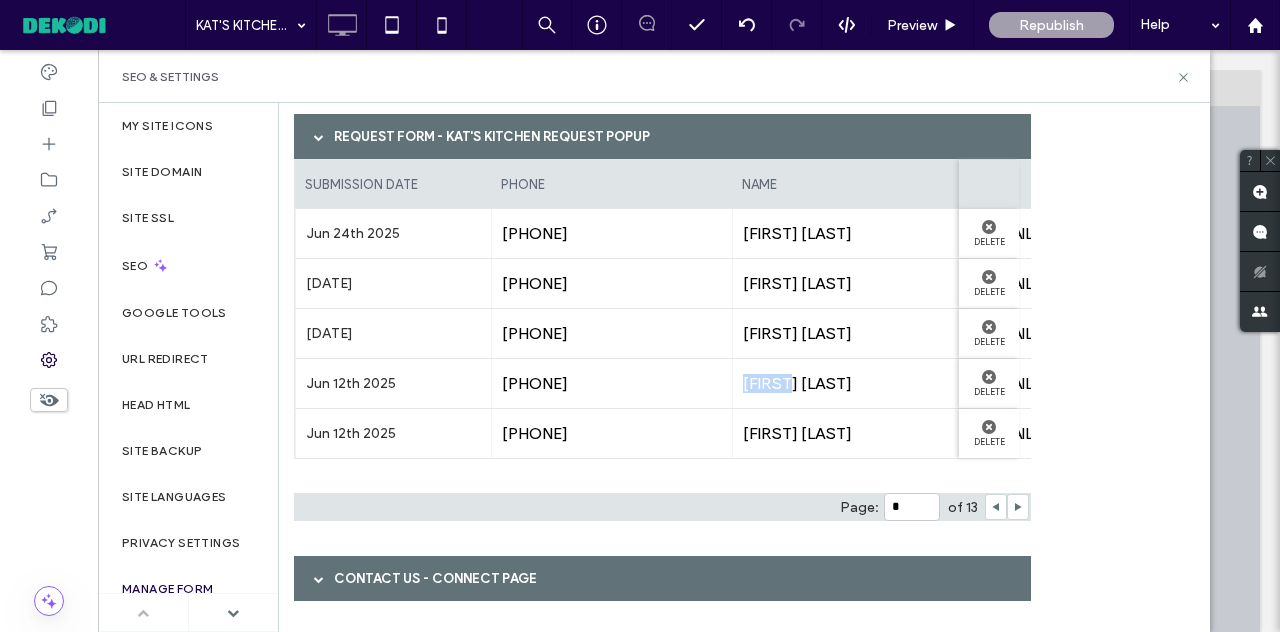 click on "Teena Brooks" at bounding box center (853, 383) 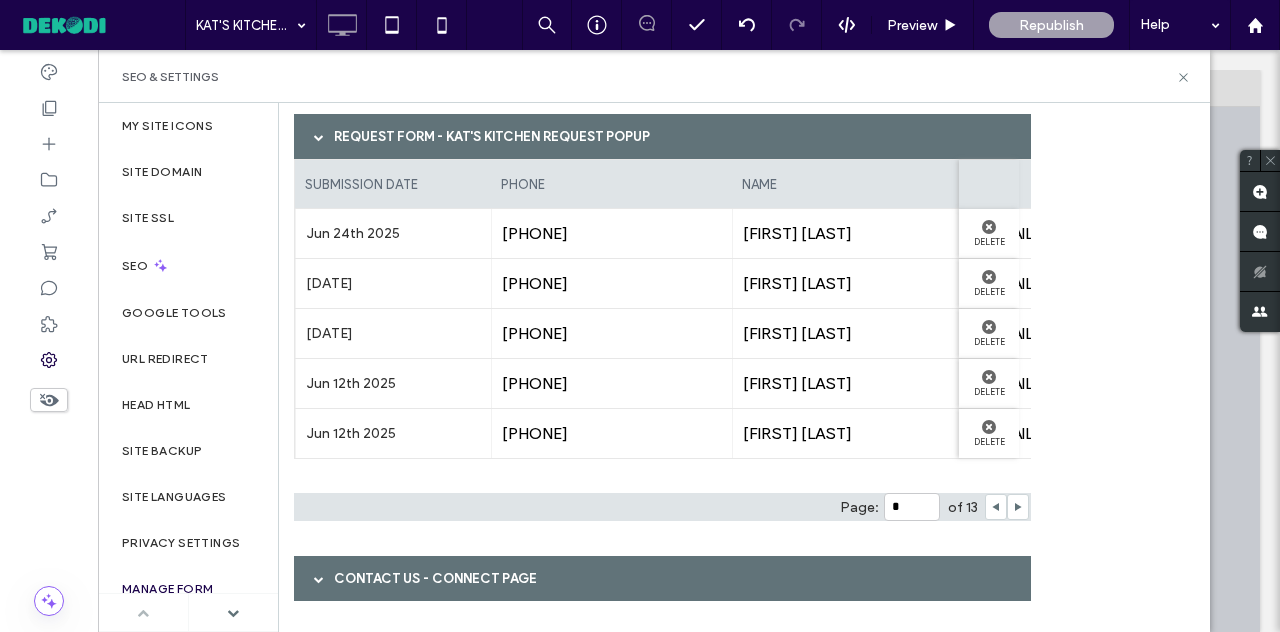 click on "6627058290" at bounding box center (612, 383) 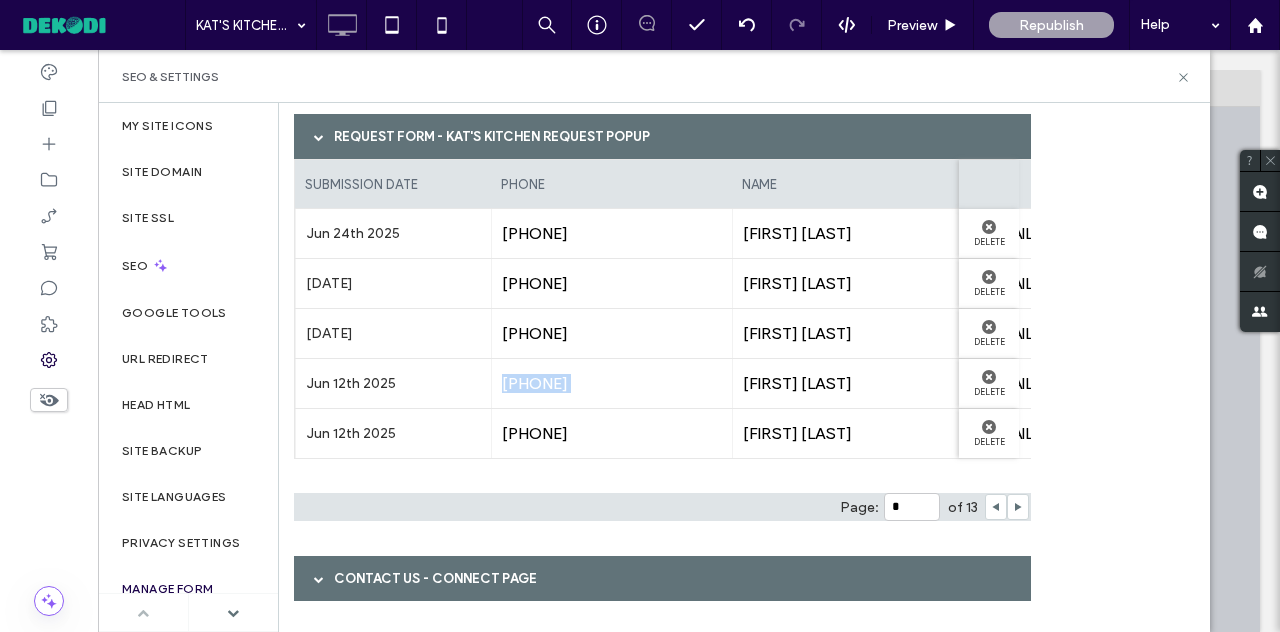 copy on "6627058290" 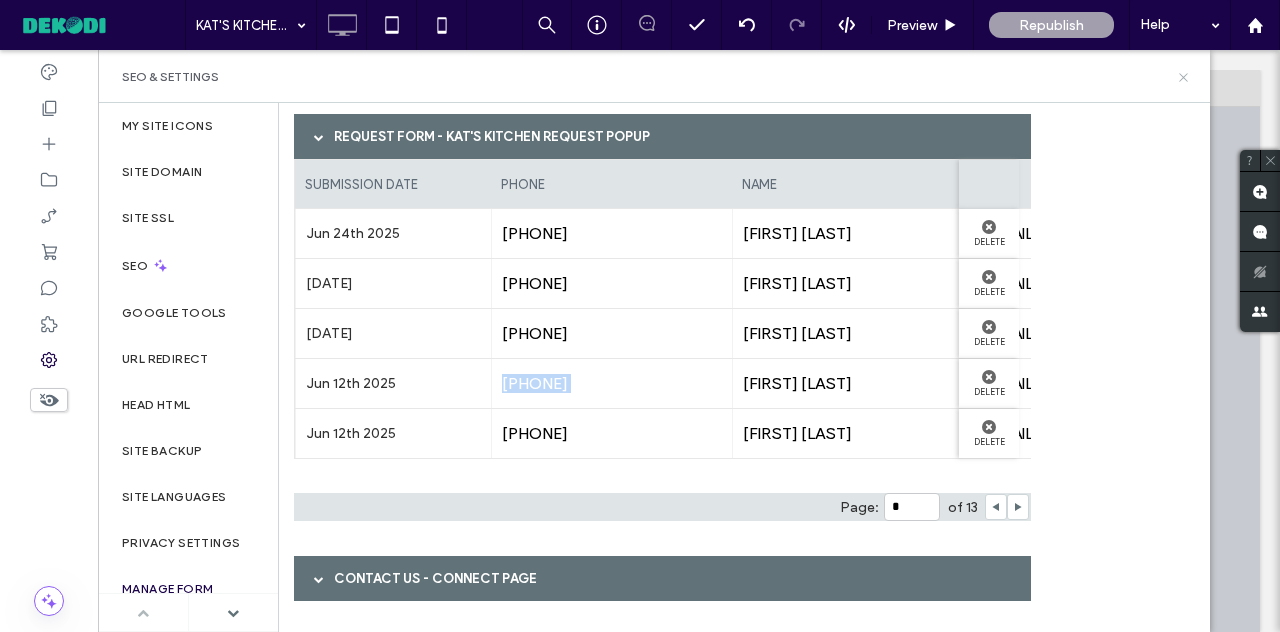 click 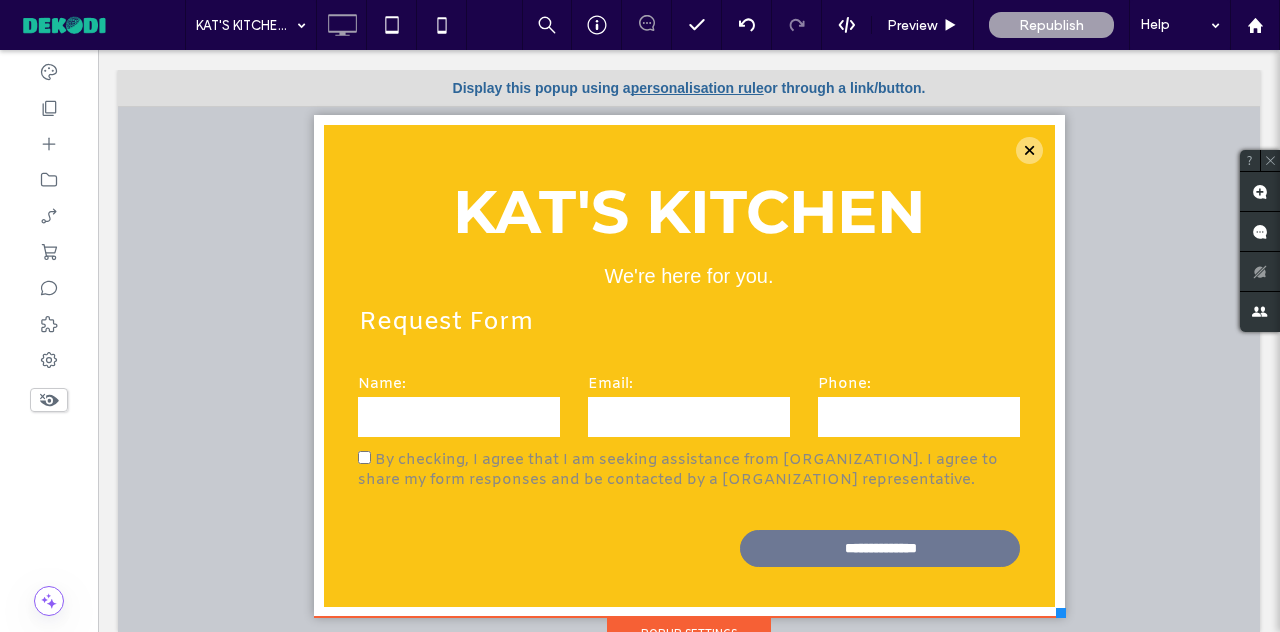click on "**********" at bounding box center [689, 351] 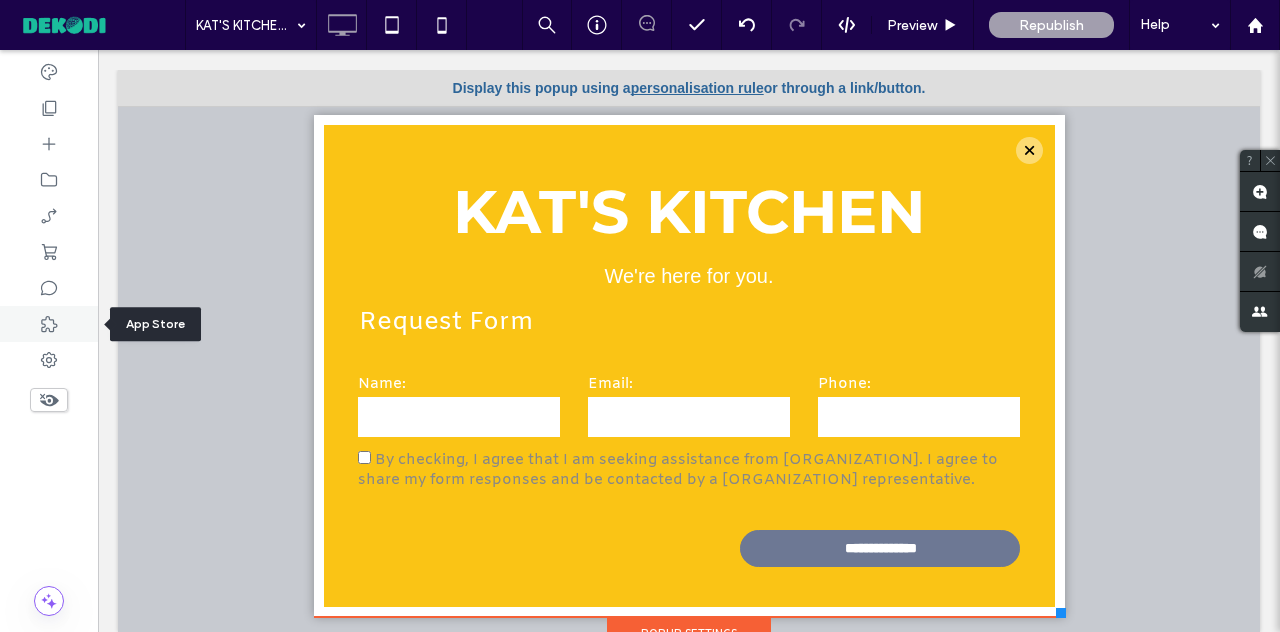 click 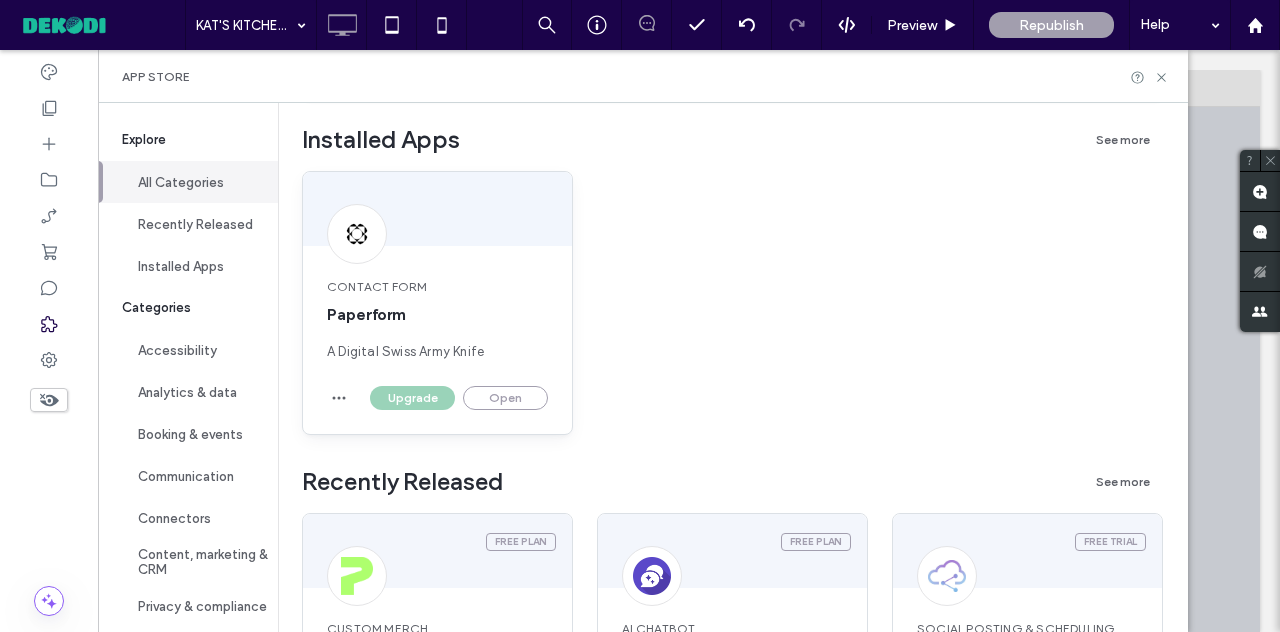 scroll, scrollTop: 370, scrollLeft: 0, axis: vertical 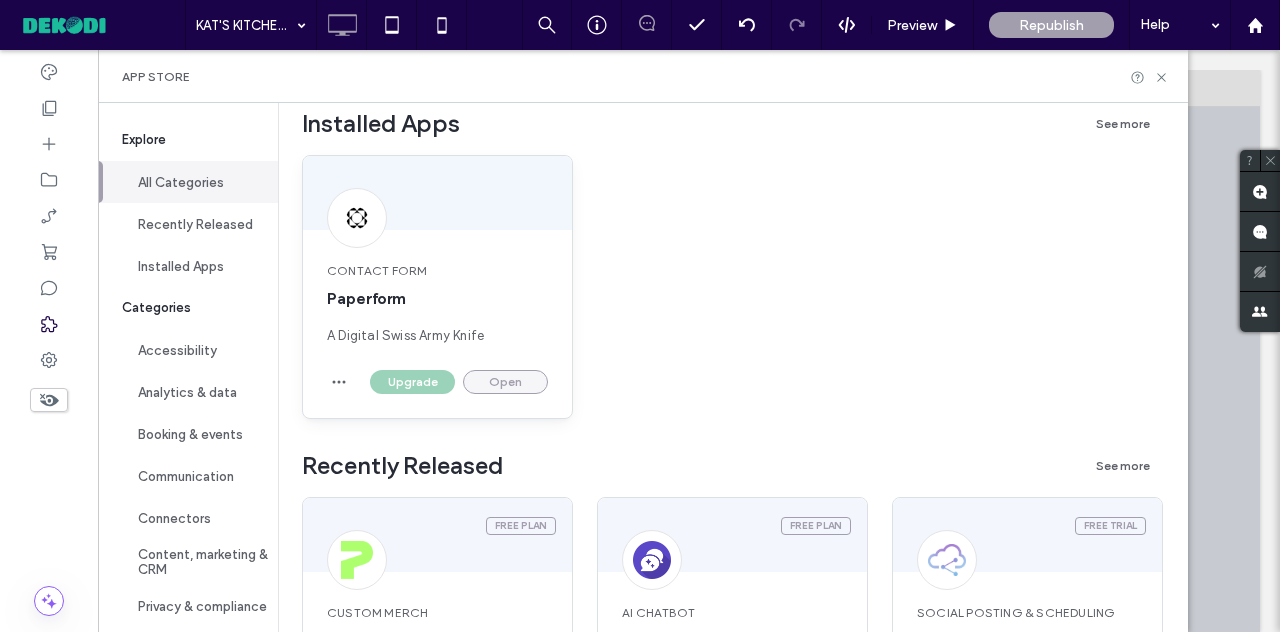 click on "Open" at bounding box center [505, 382] 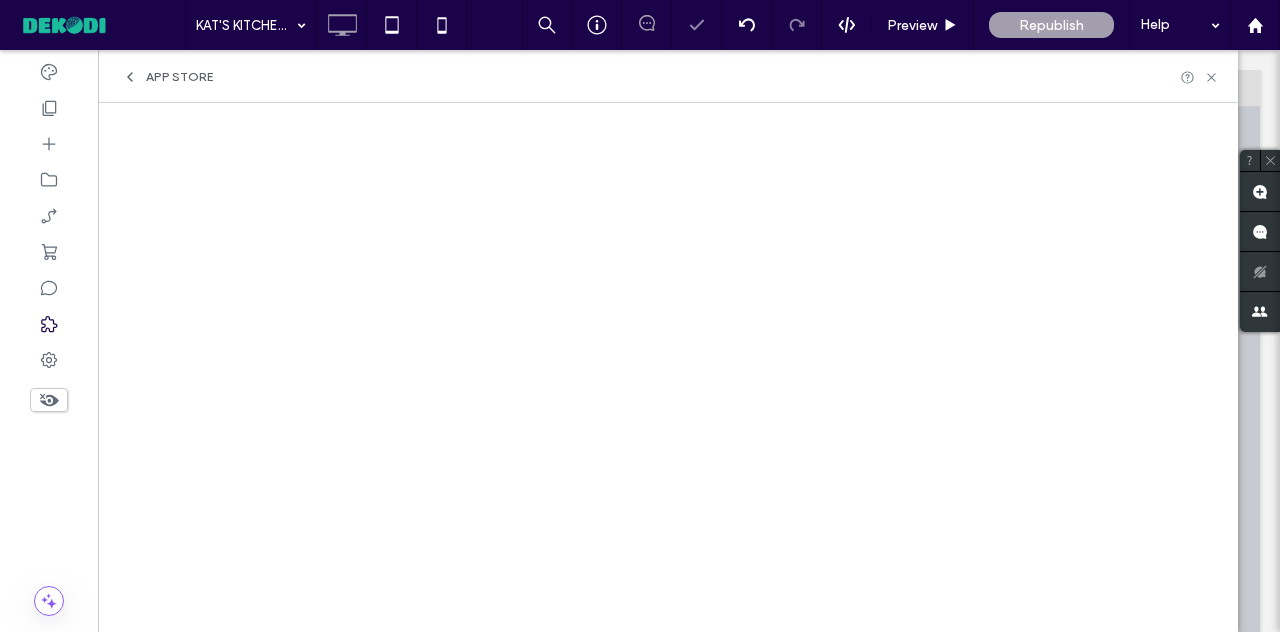 scroll, scrollTop: 0, scrollLeft: 0, axis: both 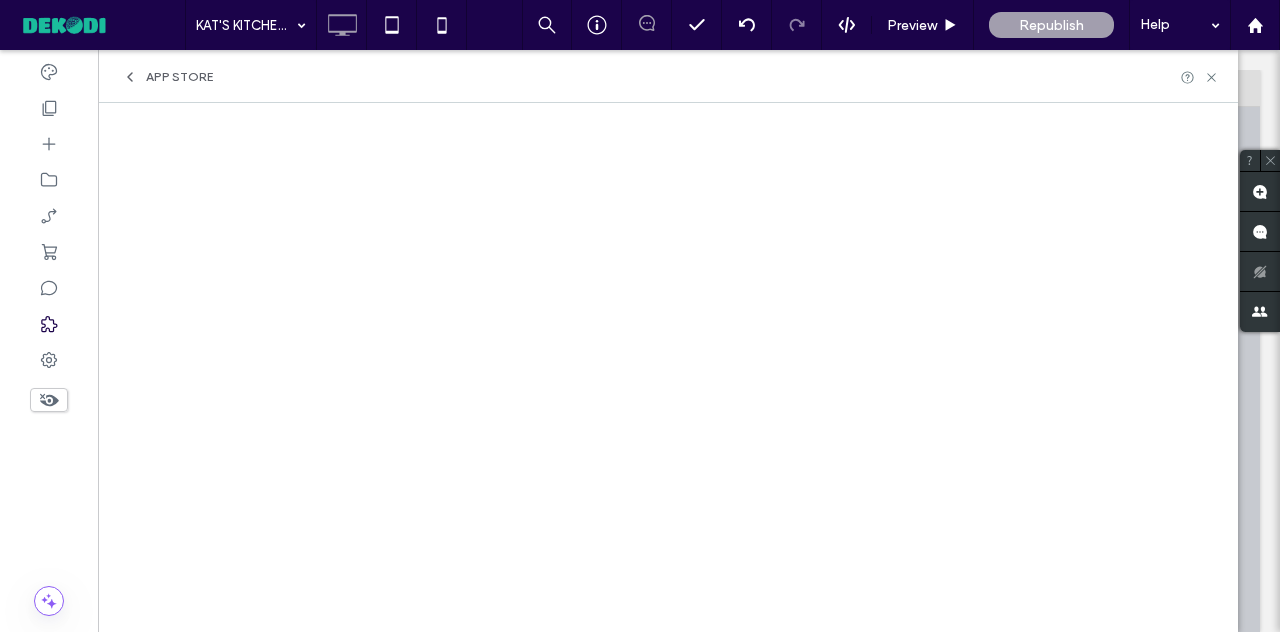 click 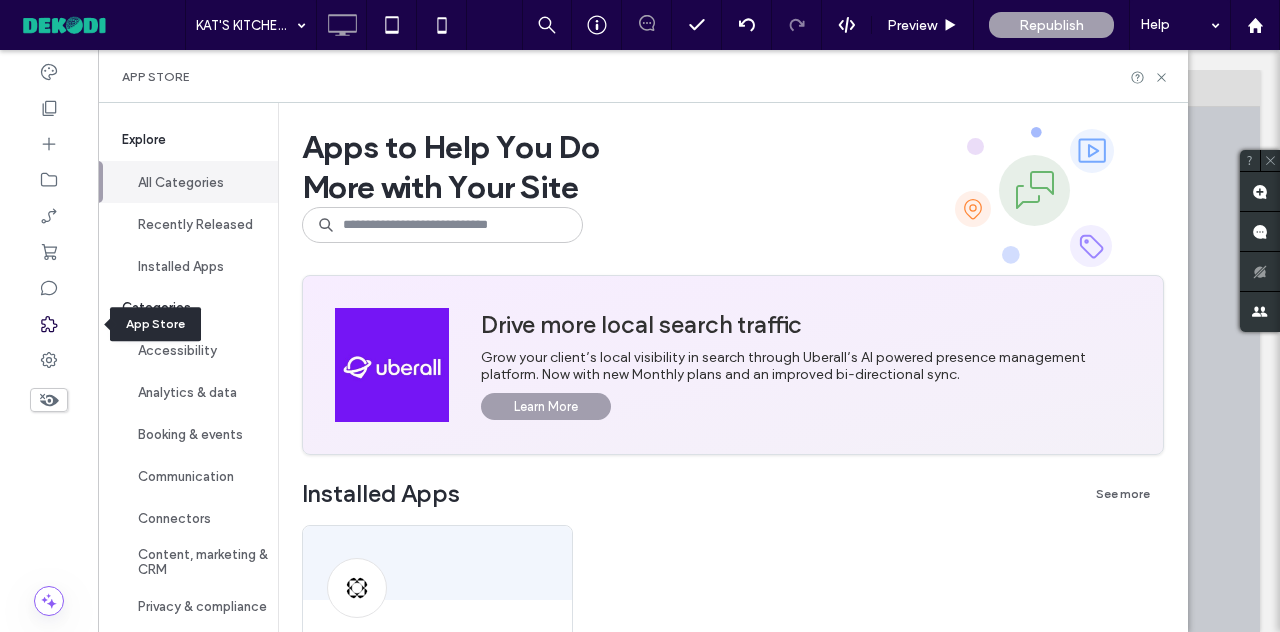 click 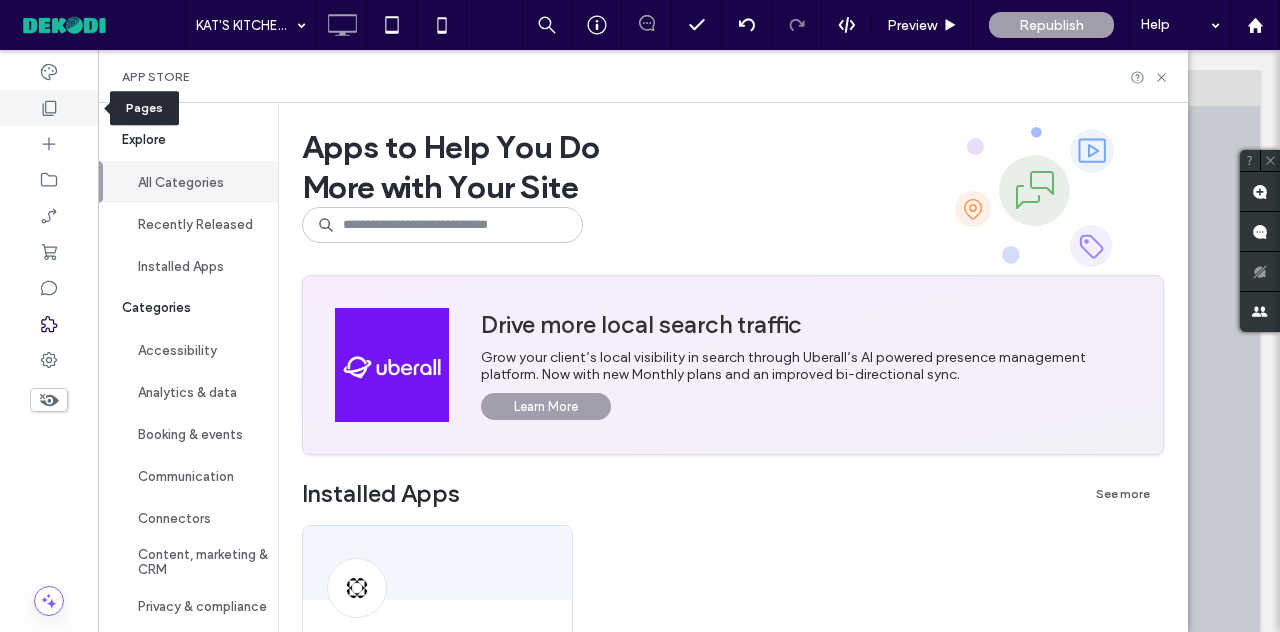 click 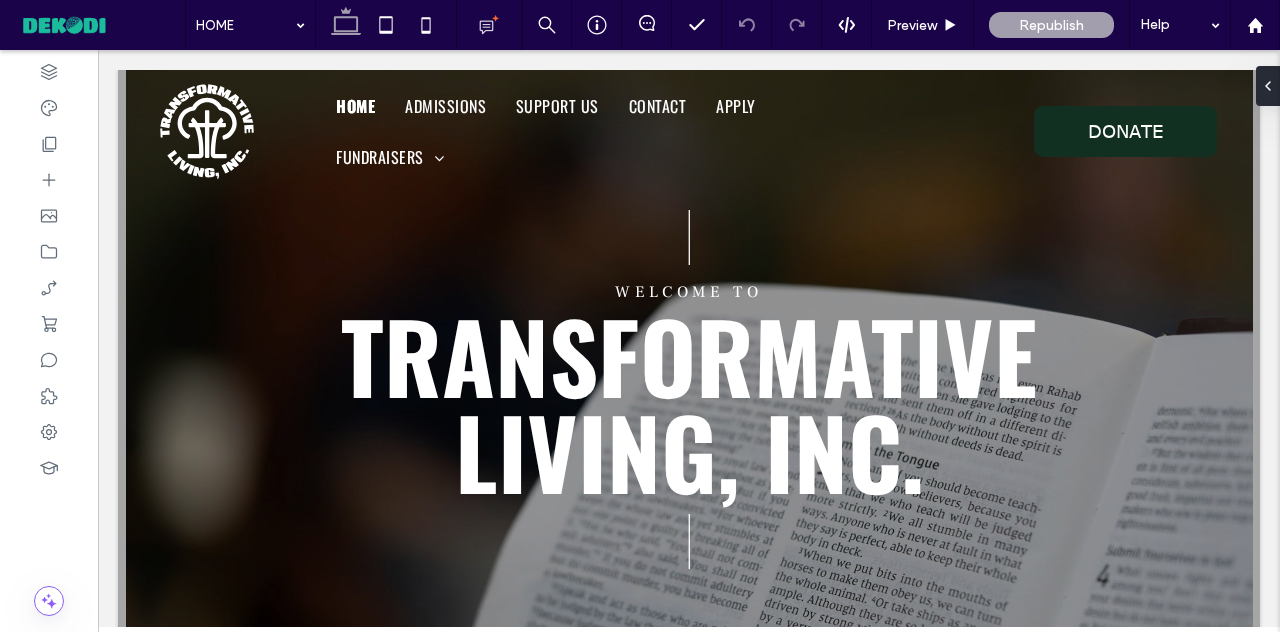 scroll, scrollTop: 0, scrollLeft: 0, axis: both 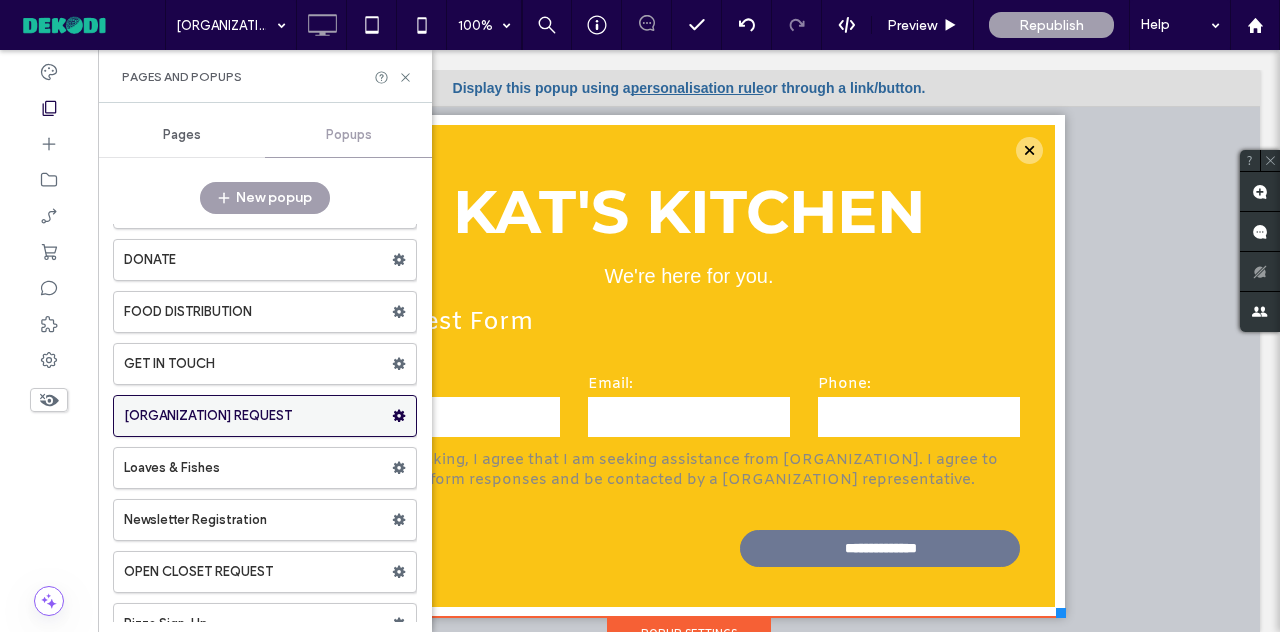click on "KAT'S KITCHEN REQUEST" at bounding box center [258, 416] 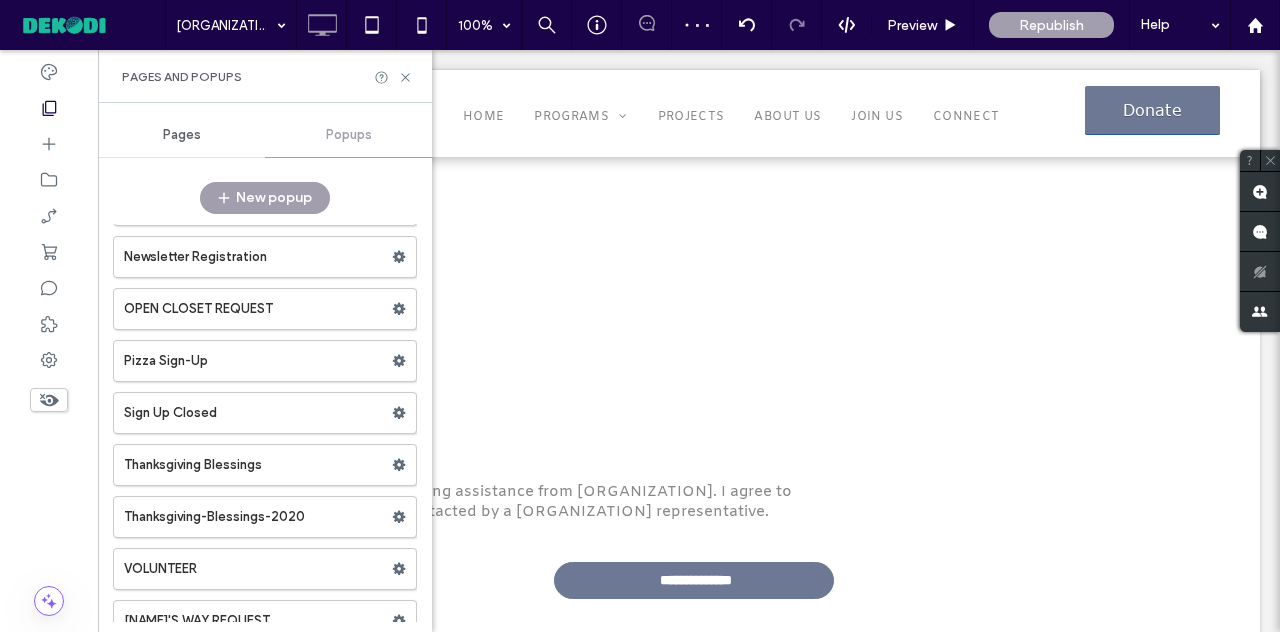 scroll, scrollTop: 424, scrollLeft: 0, axis: vertical 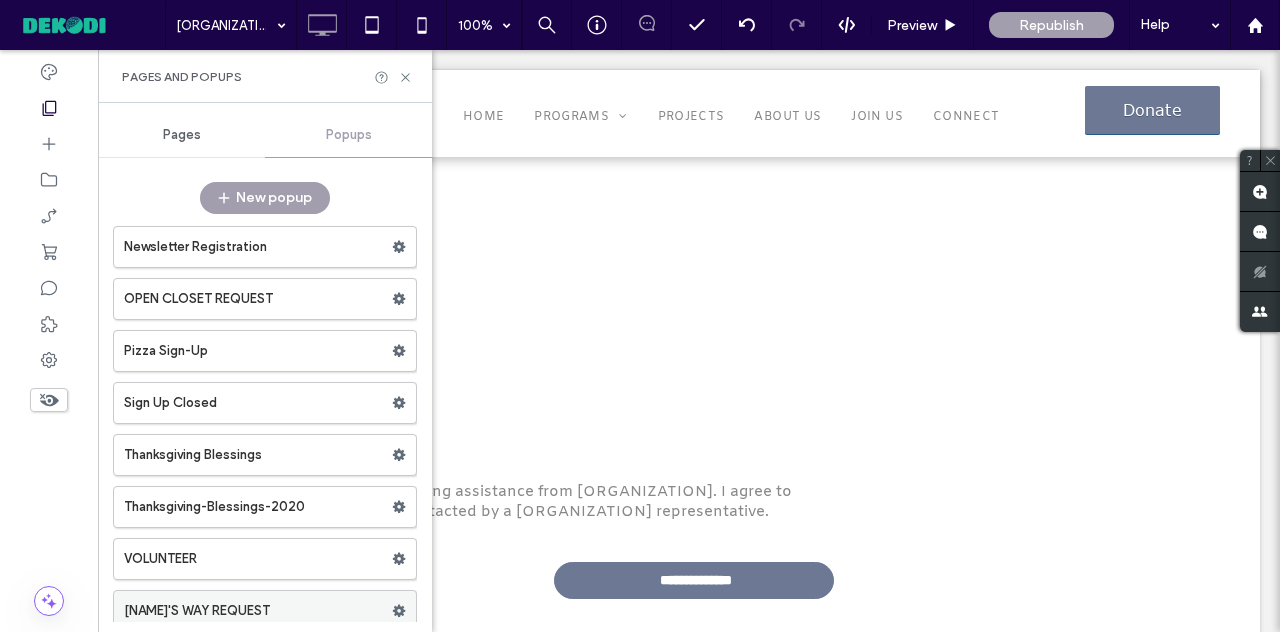click on "WILL'S WAY REQUEST" at bounding box center (258, 611) 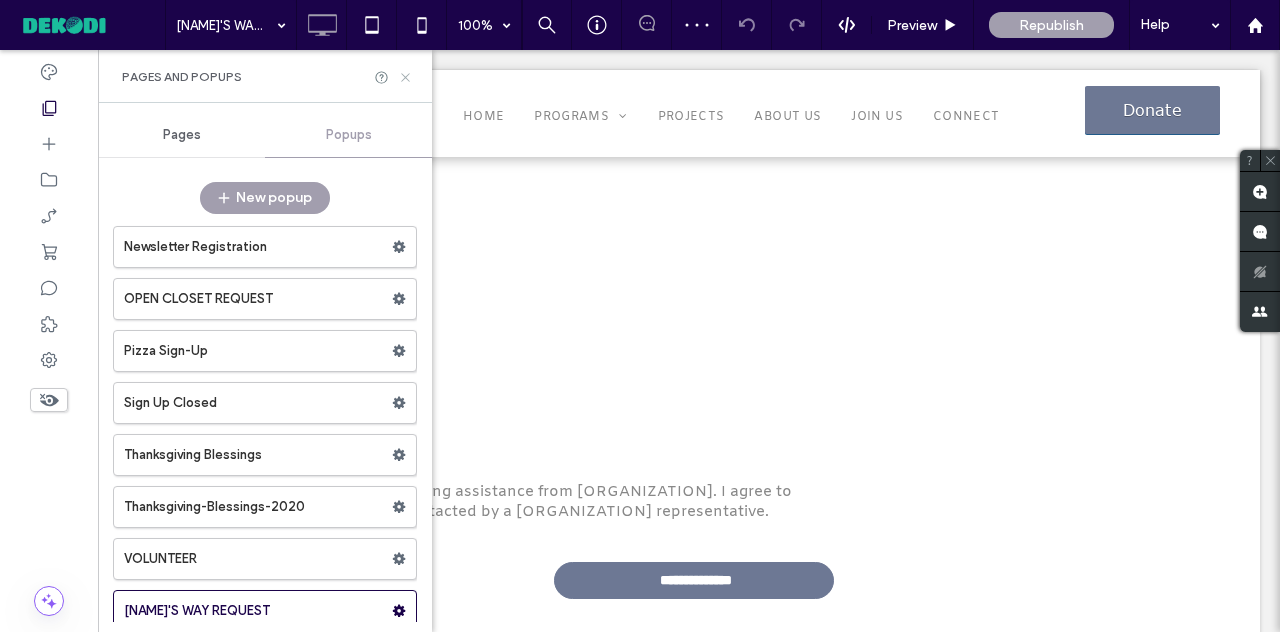 click 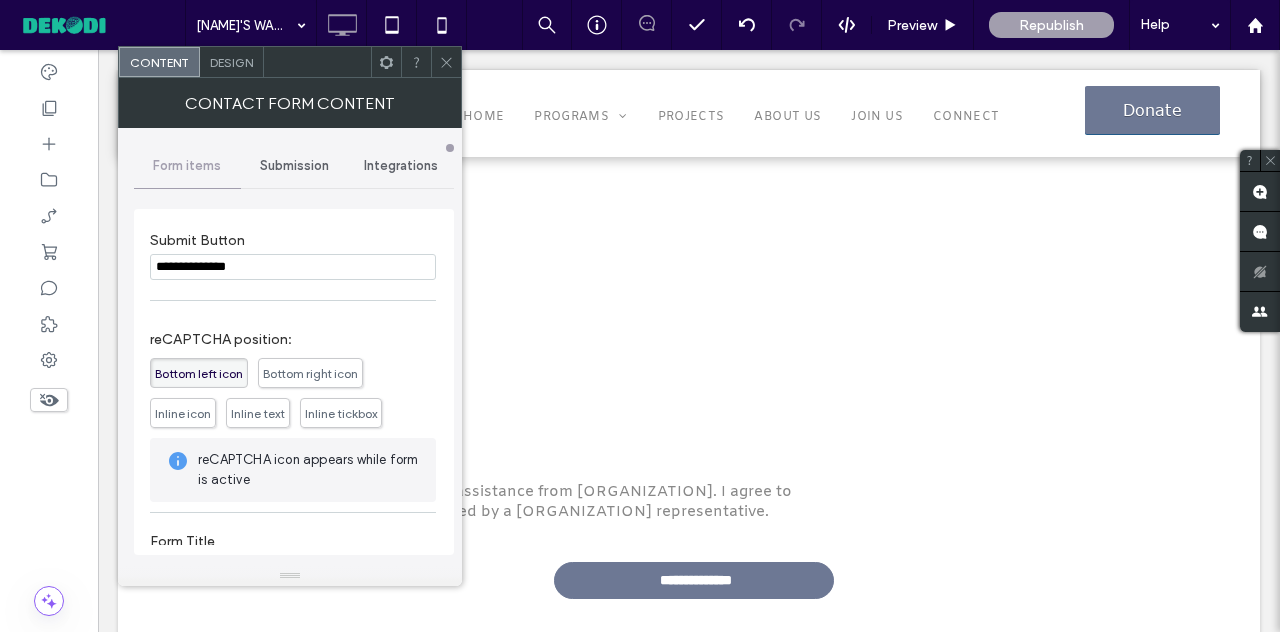 scroll, scrollTop: 390, scrollLeft: 0, axis: vertical 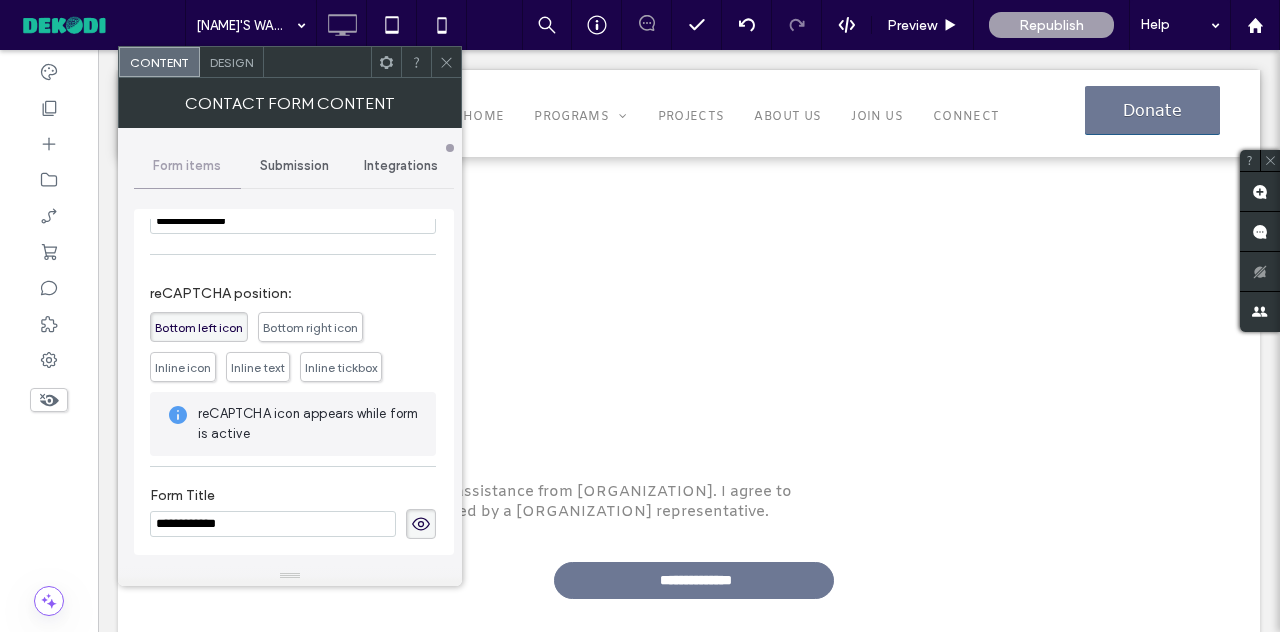 click on "**********" at bounding box center (273, 524) 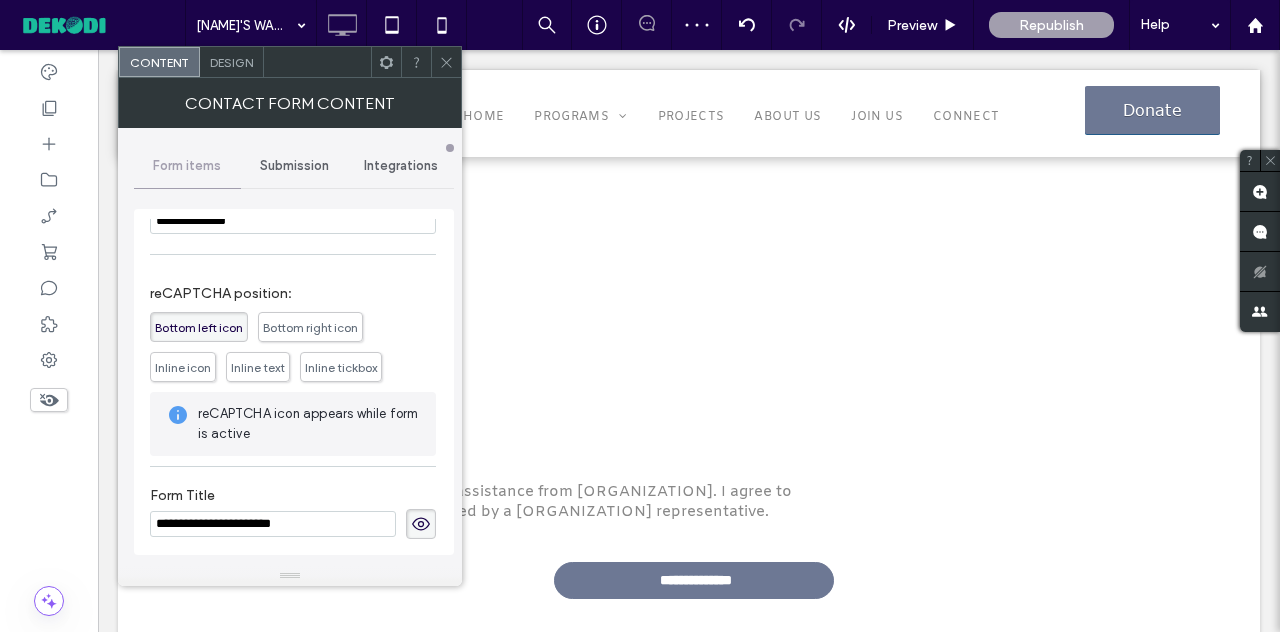 type on "**********" 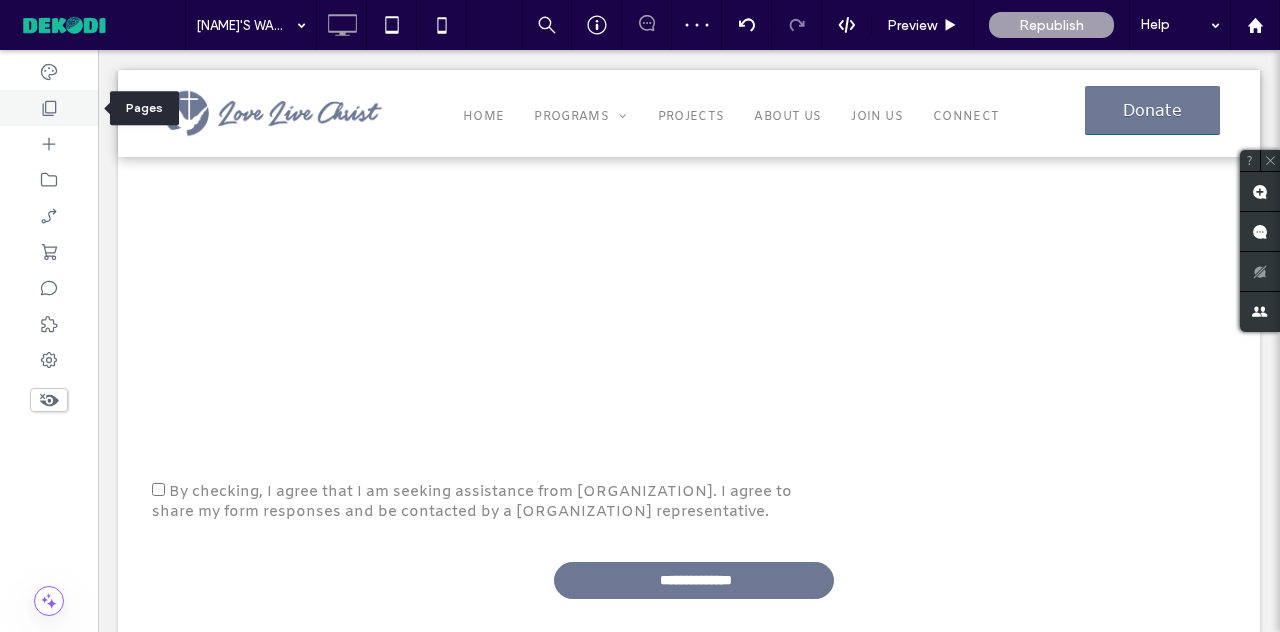 click 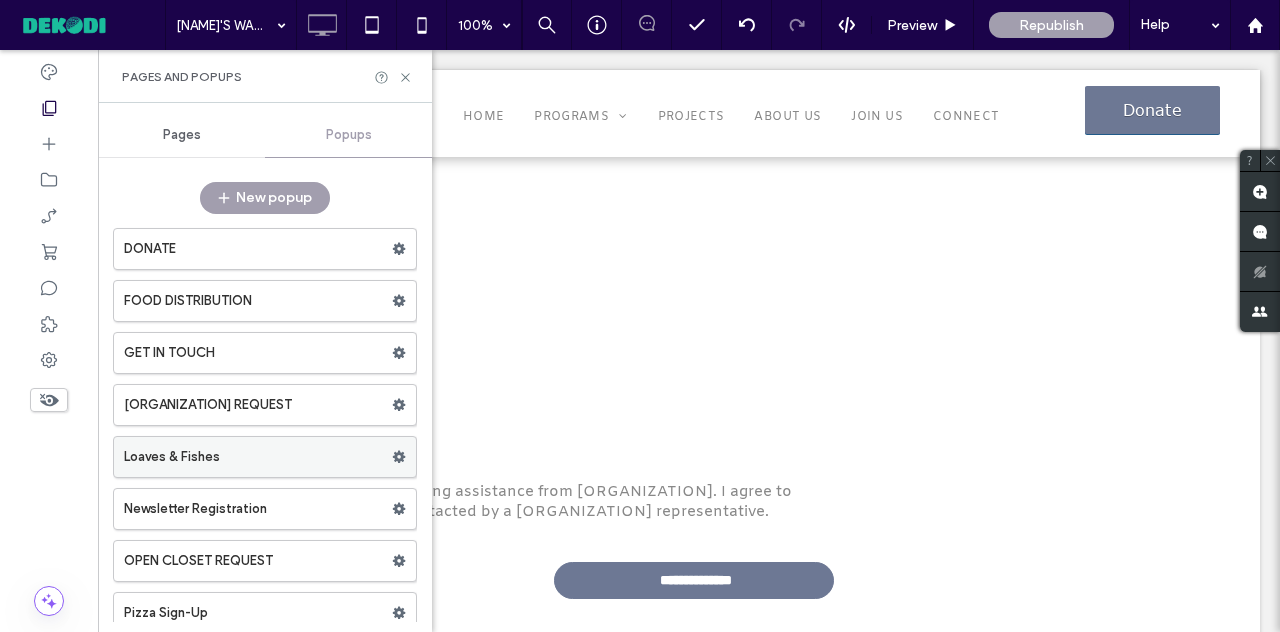 scroll, scrollTop: 156, scrollLeft: 0, axis: vertical 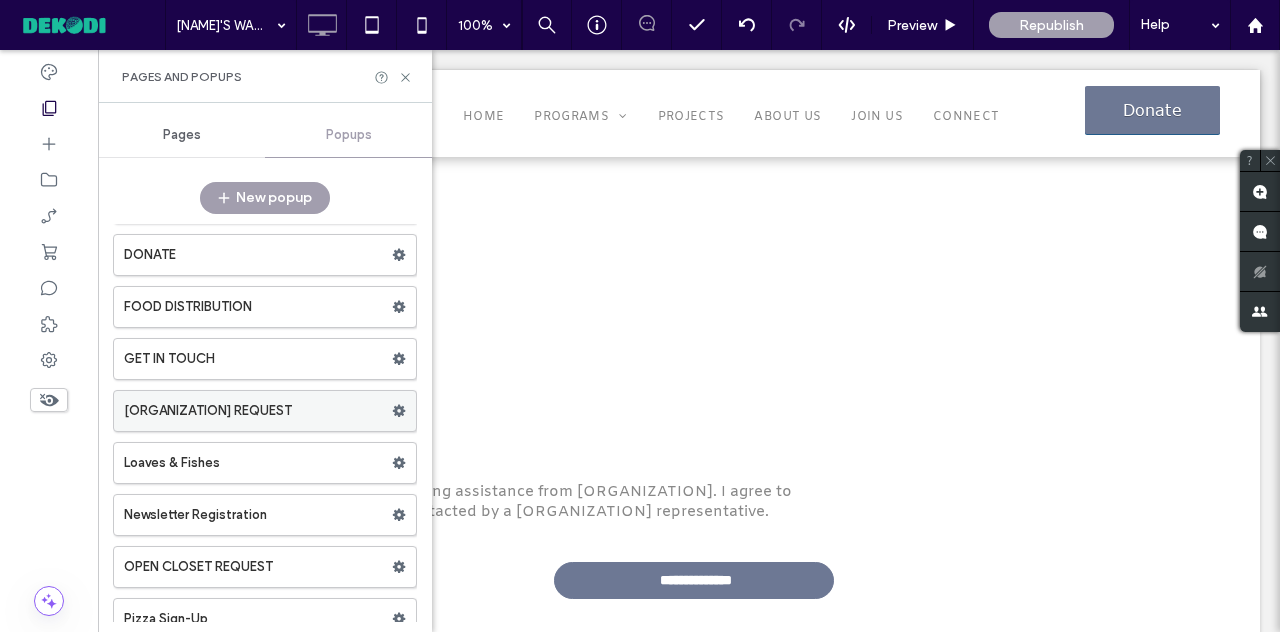 click on "KAT'S KITCHEN REQUEST" at bounding box center [258, 411] 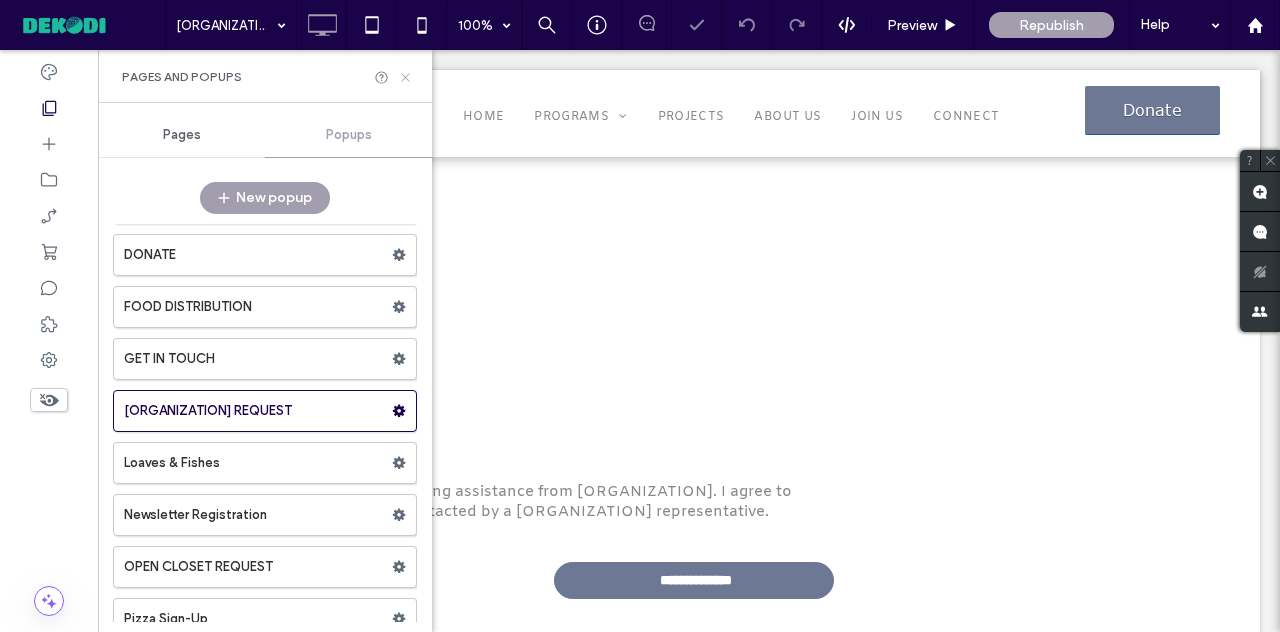 click 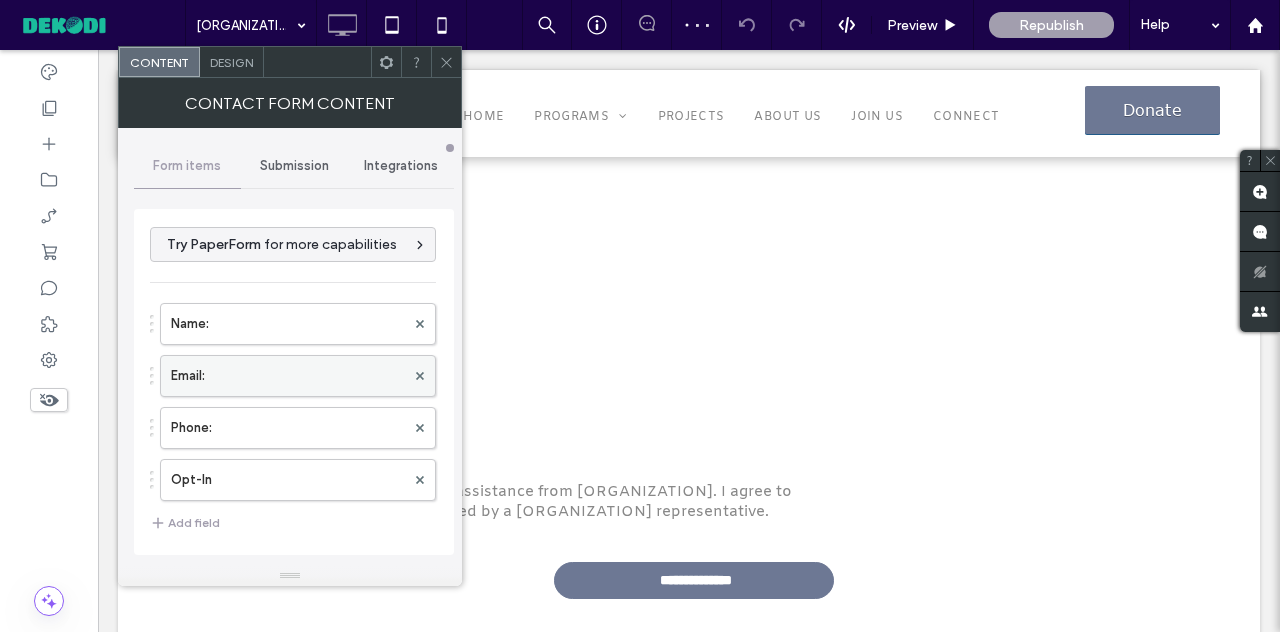scroll, scrollTop: 390, scrollLeft: 0, axis: vertical 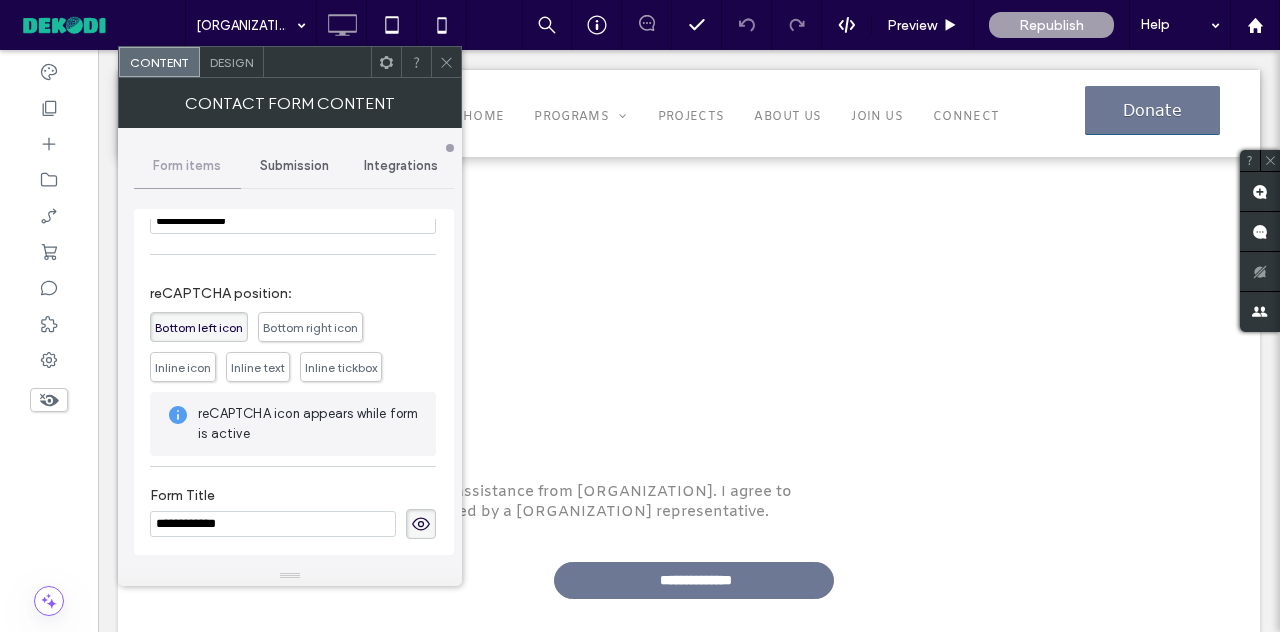 click on "**********" at bounding box center (273, 524) 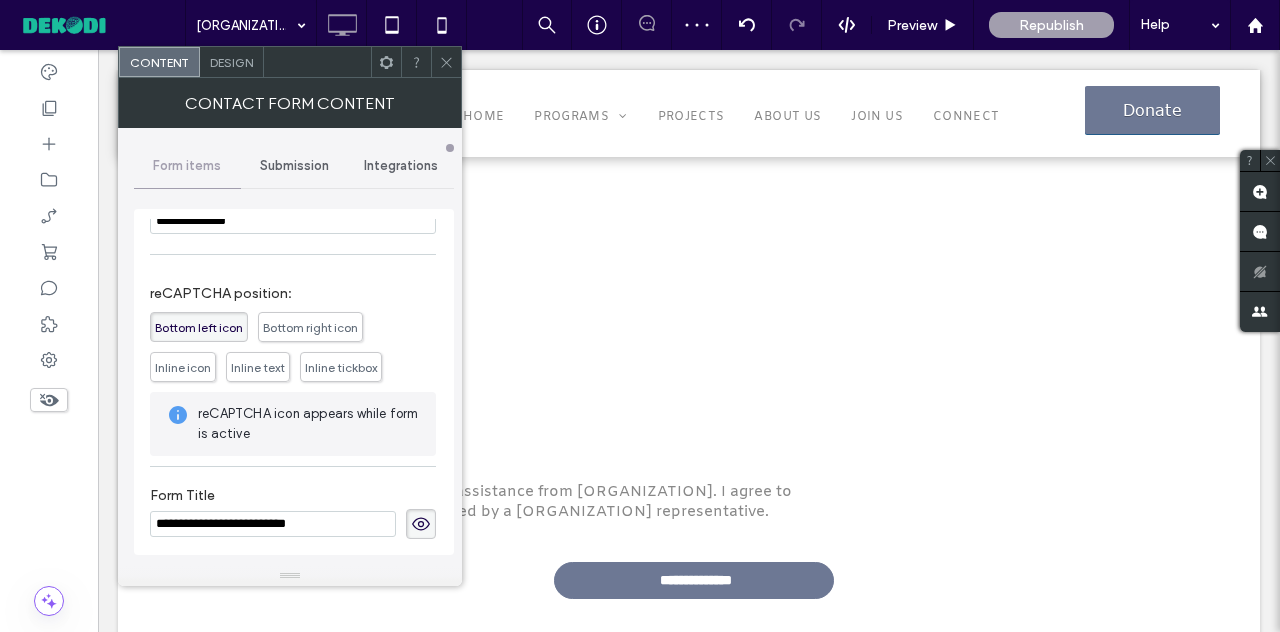 type on "**********" 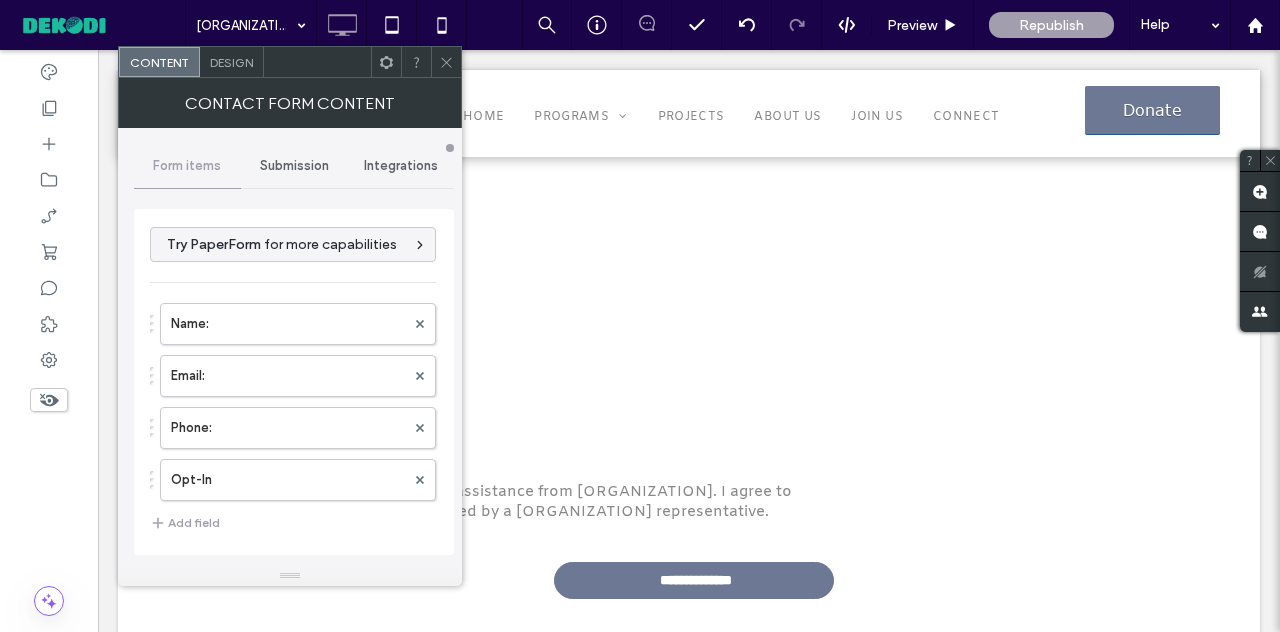 click 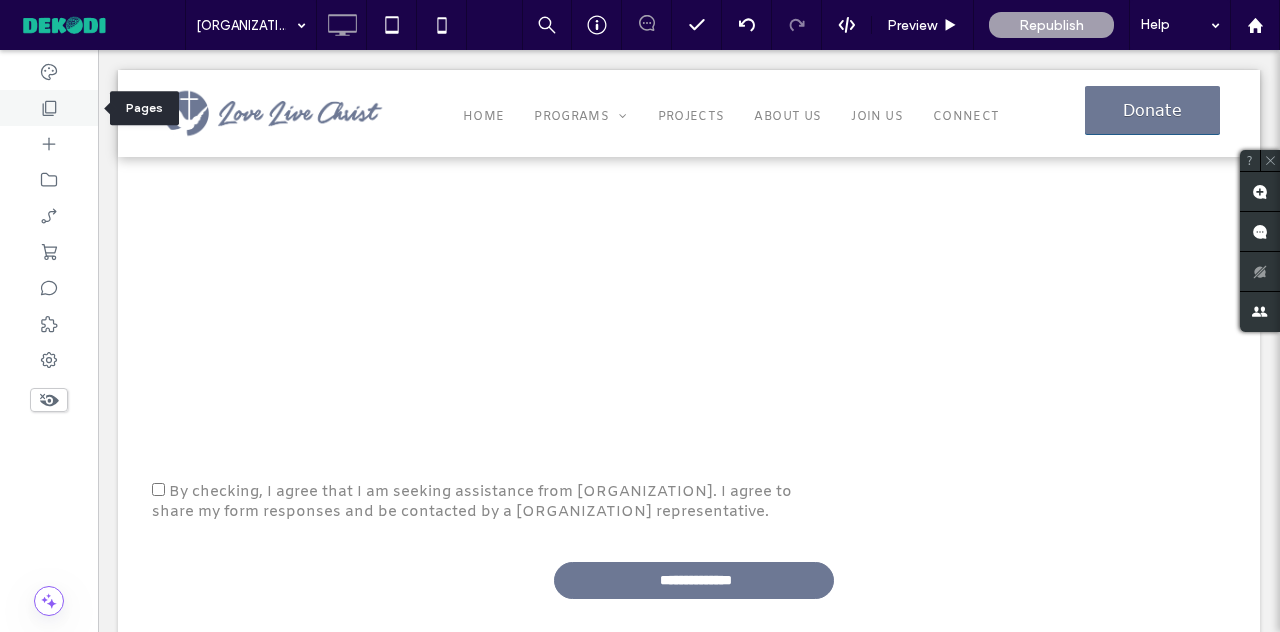 click 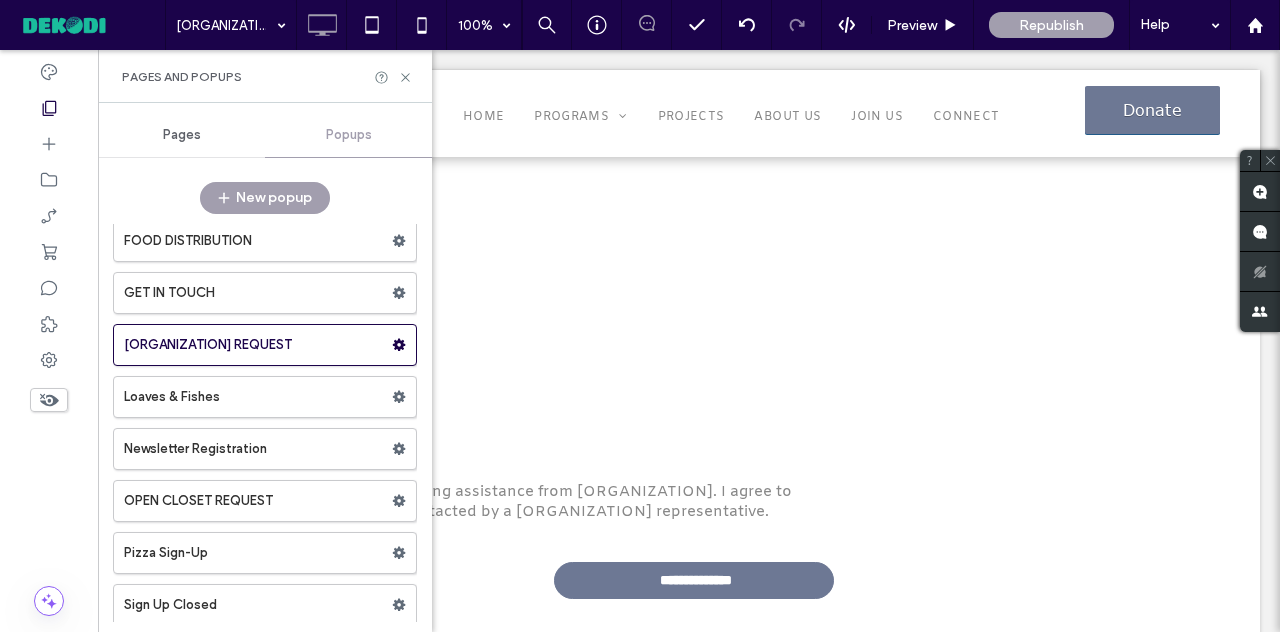 scroll, scrollTop: 222, scrollLeft: 0, axis: vertical 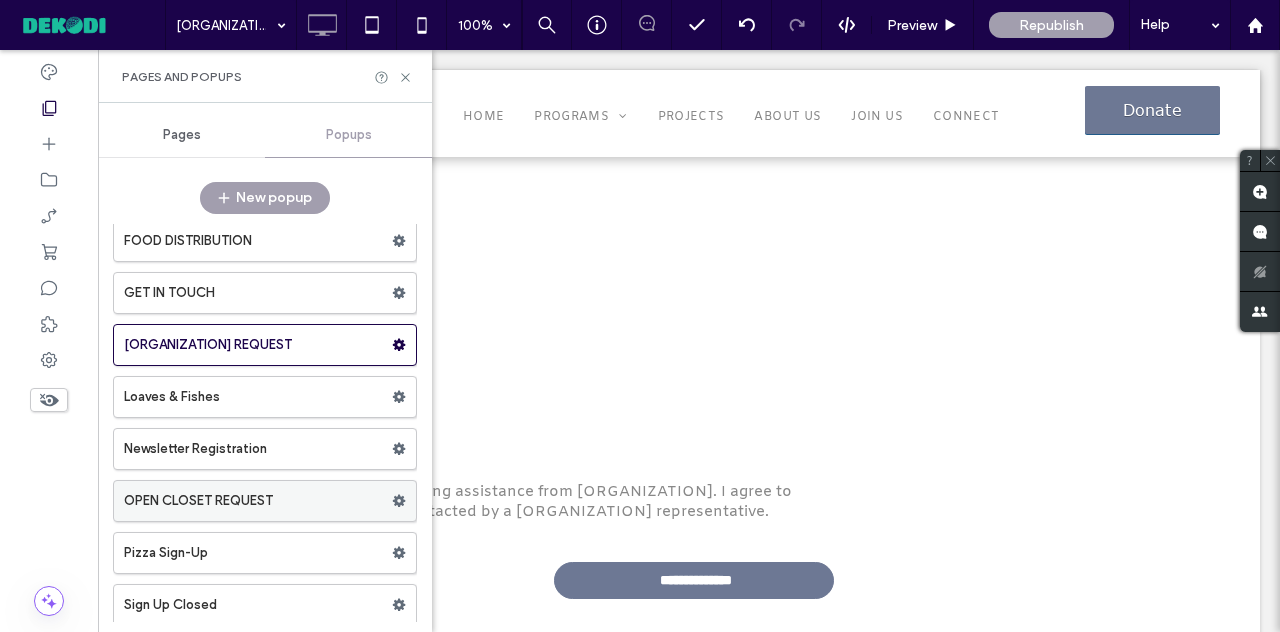 click on "OPEN CLOSET REQUEST" at bounding box center [258, 501] 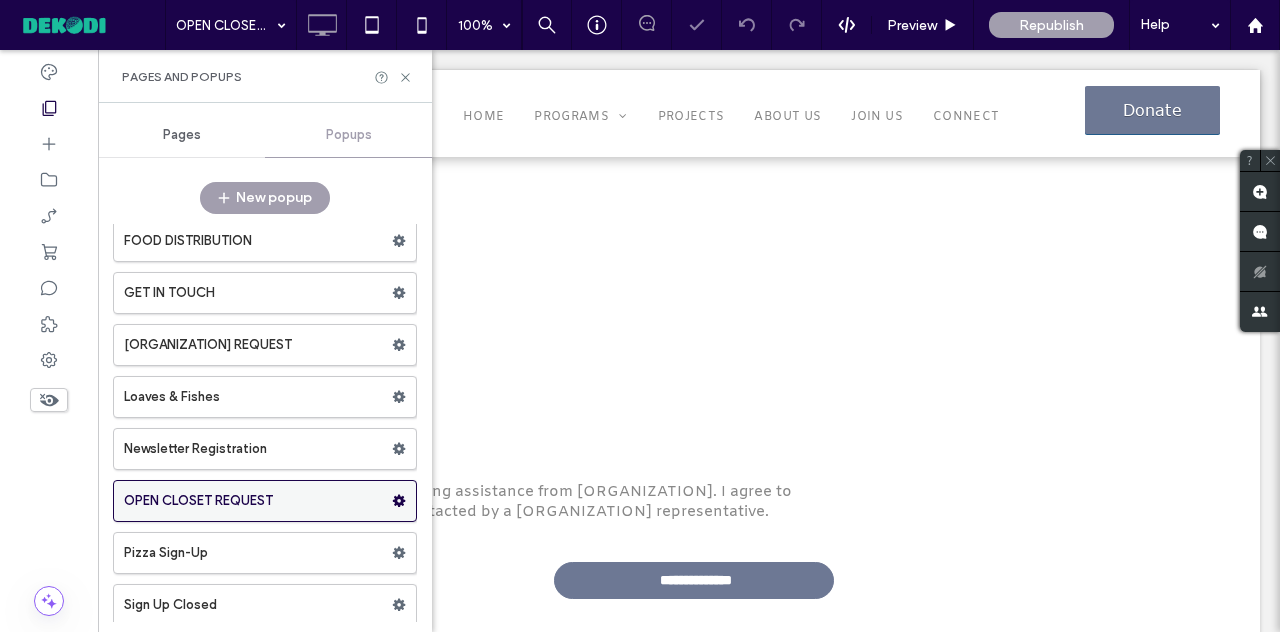 click on "OPEN CLOSET REQUEST" at bounding box center [258, 501] 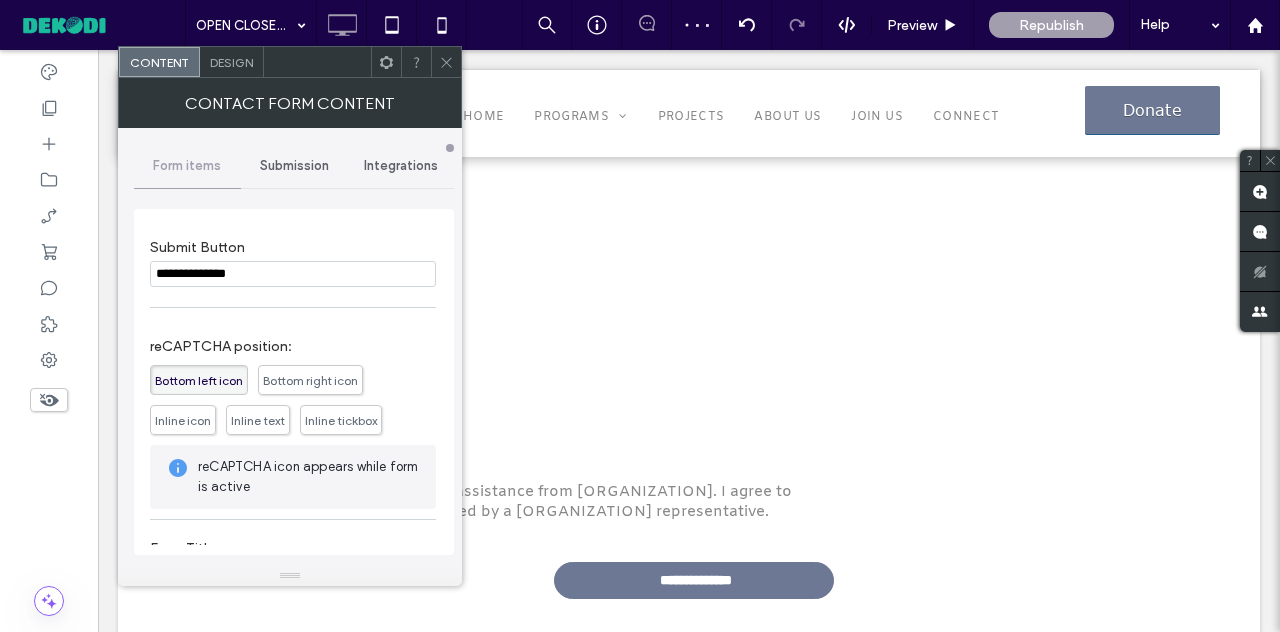 scroll, scrollTop: 390, scrollLeft: 0, axis: vertical 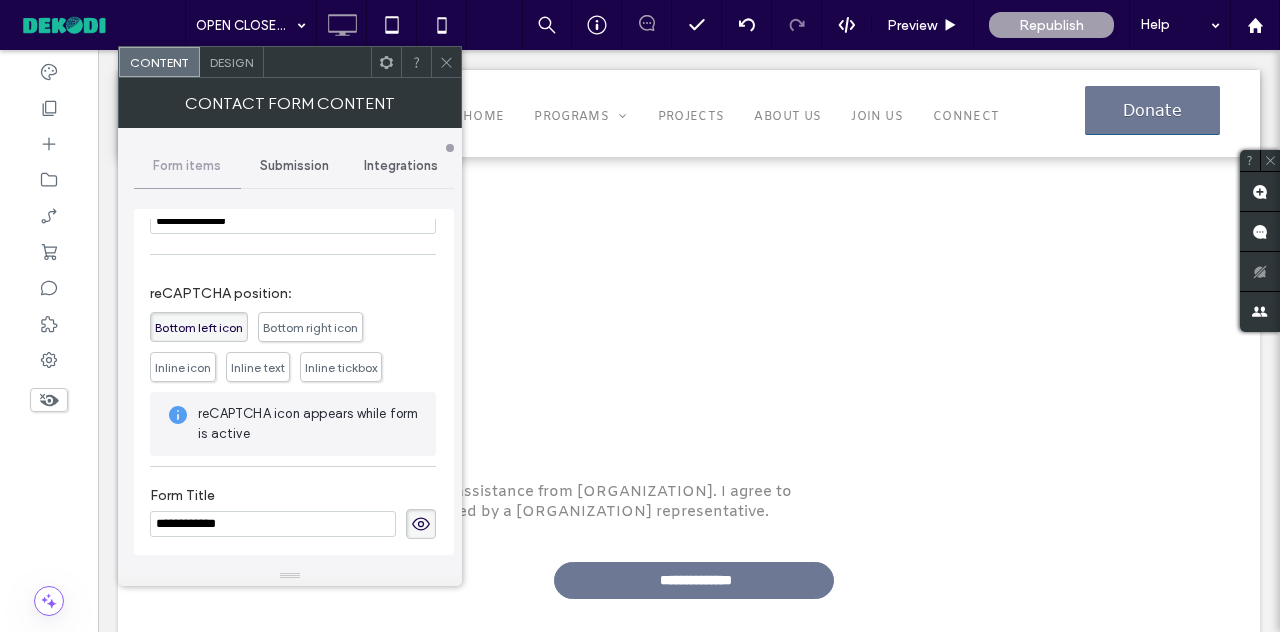 click on "**********" at bounding box center (273, 524) 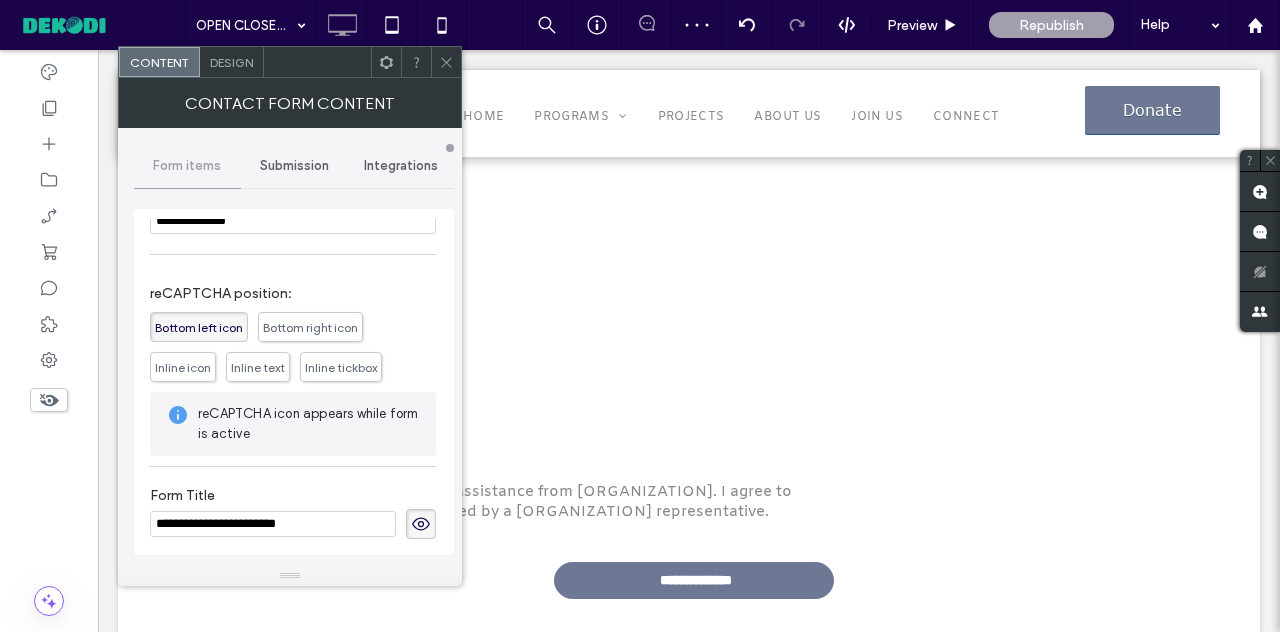 type on "**********" 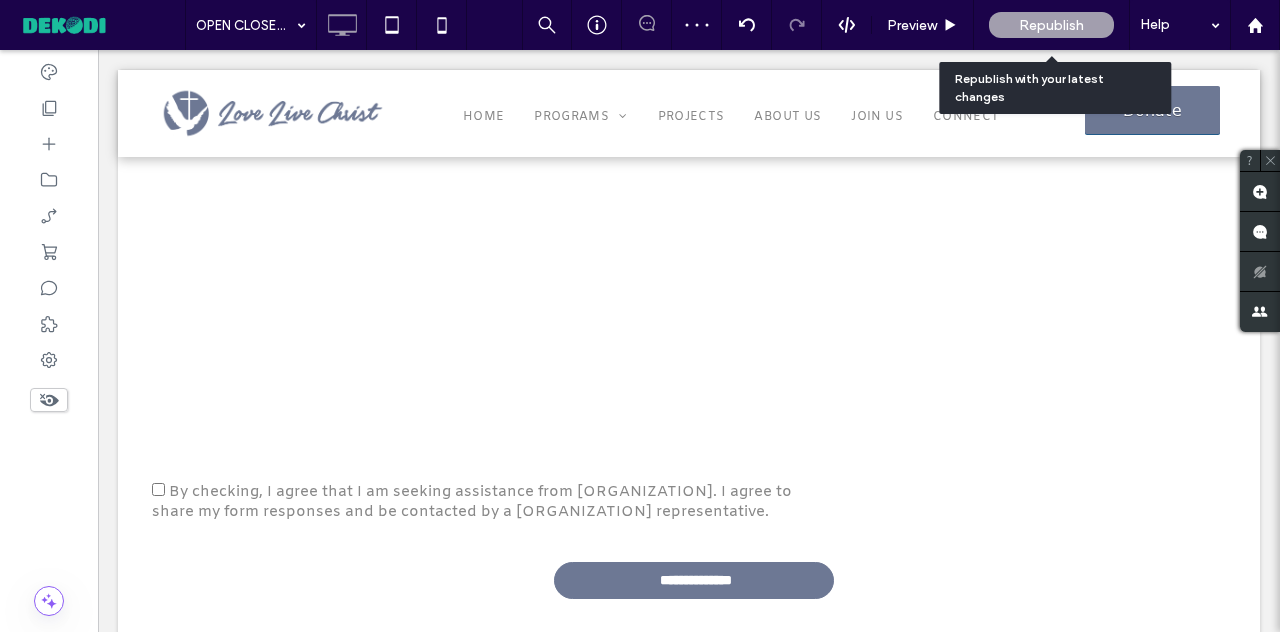 click on "Republish" at bounding box center (1051, 25) 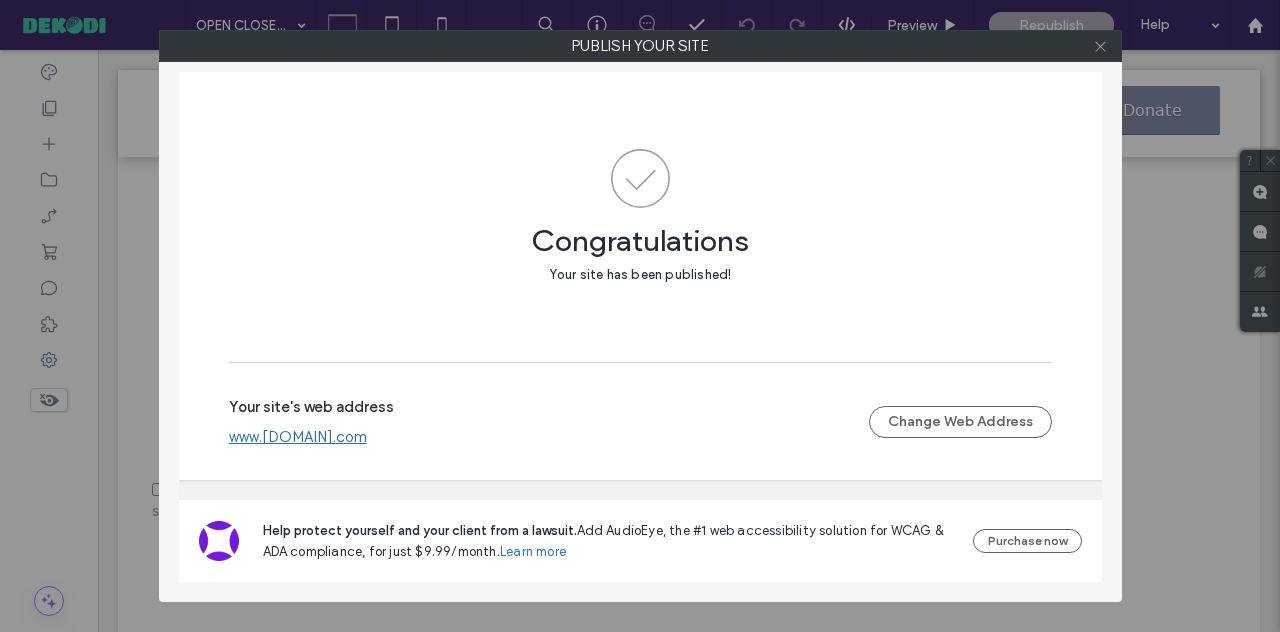 click 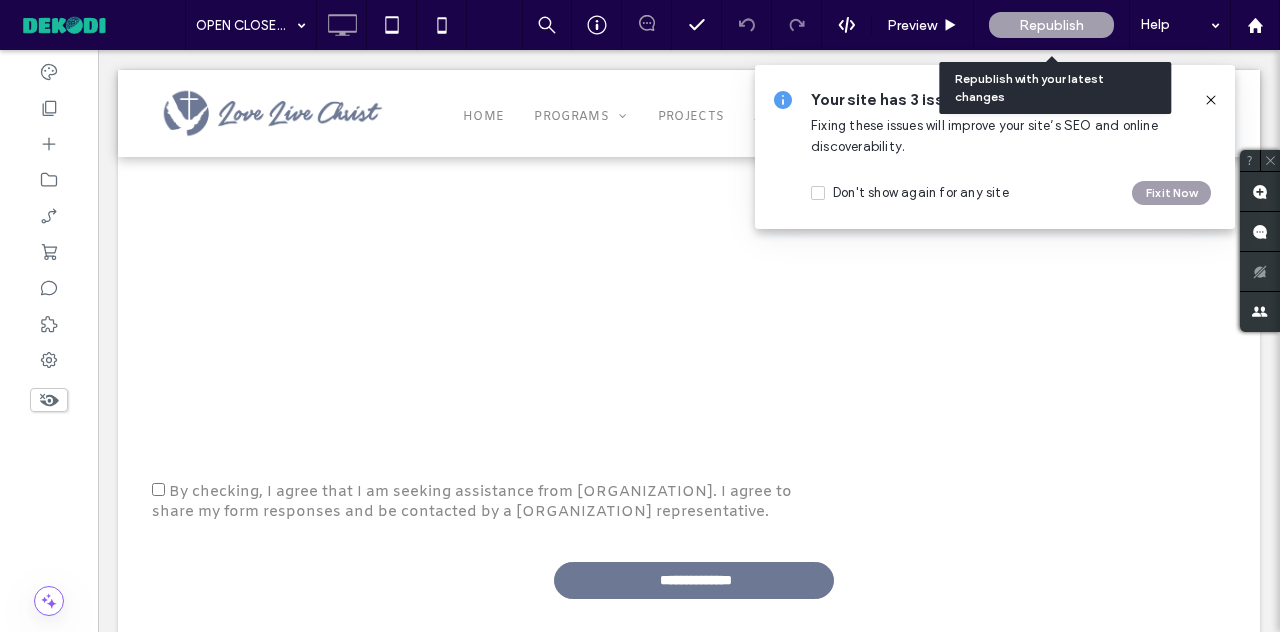 click on "Republish" at bounding box center [1051, 25] 